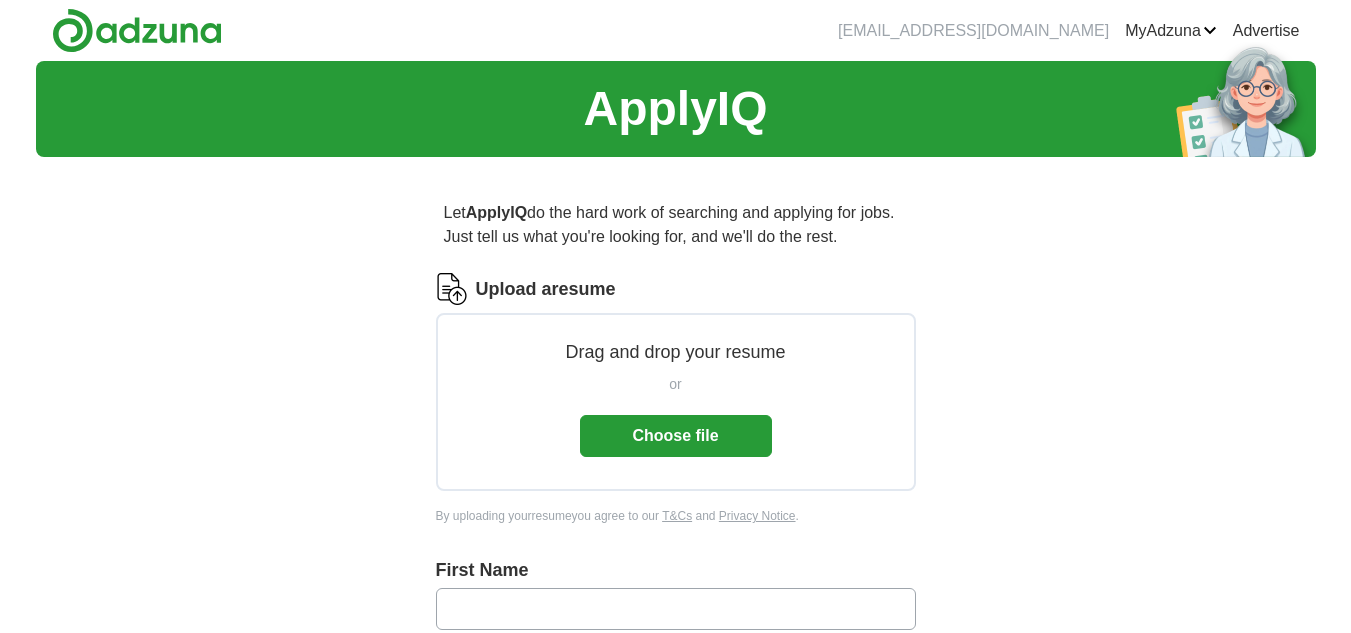 scroll, scrollTop: 0, scrollLeft: 0, axis: both 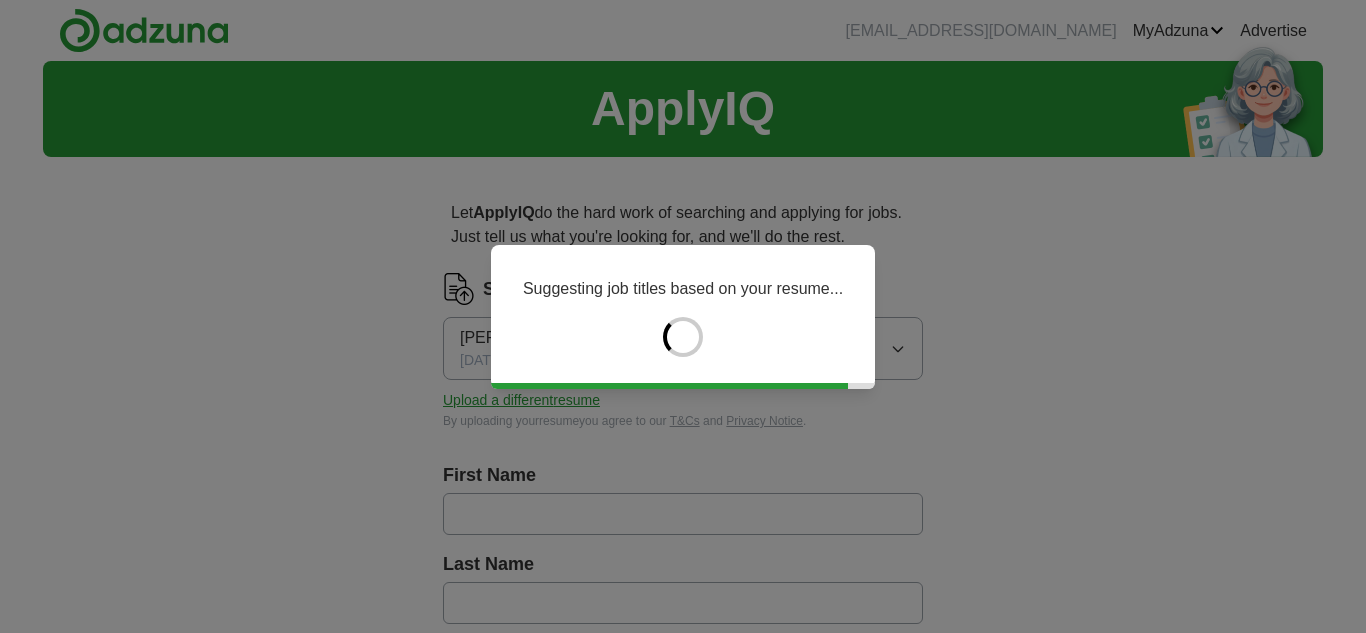type on "*****" 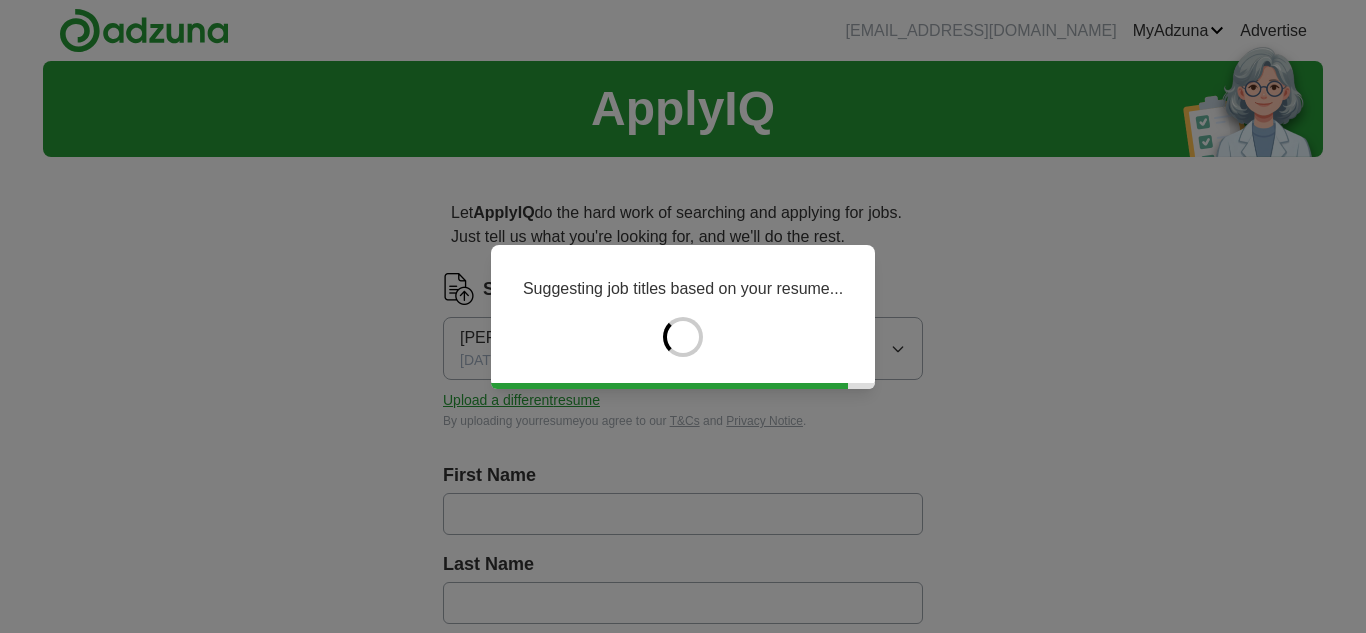 type on "******" 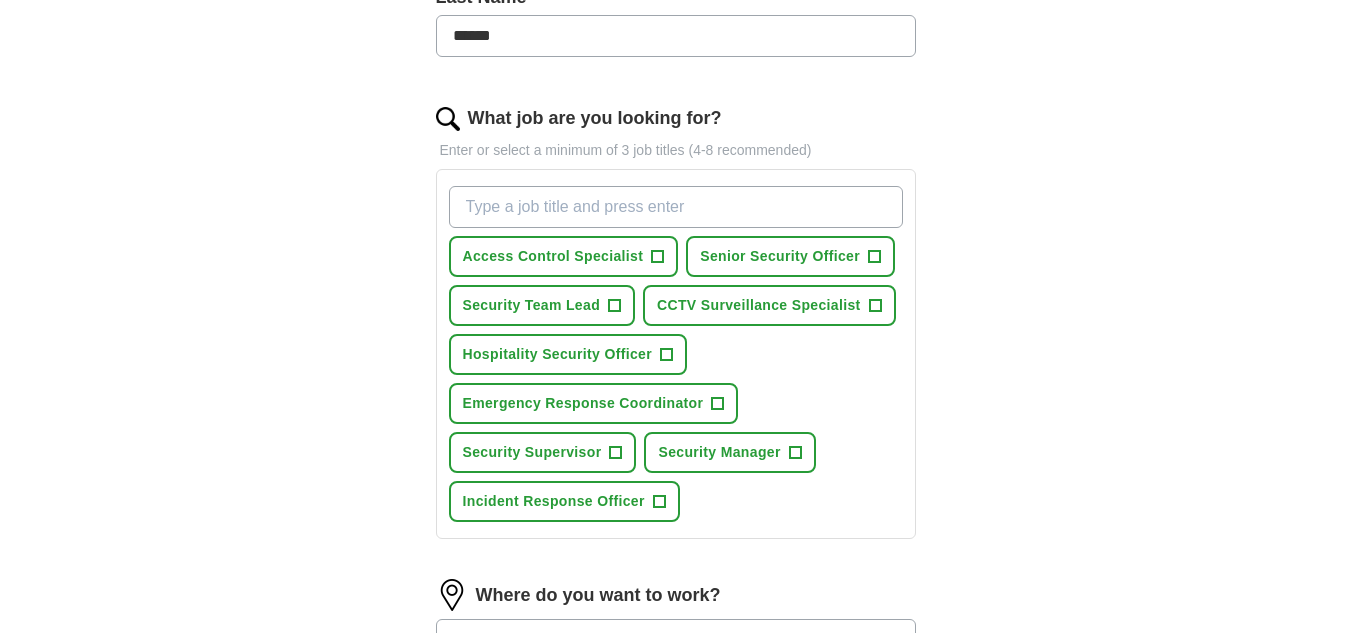 scroll, scrollTop: 600, scrollLeft: 0, axis: vertical 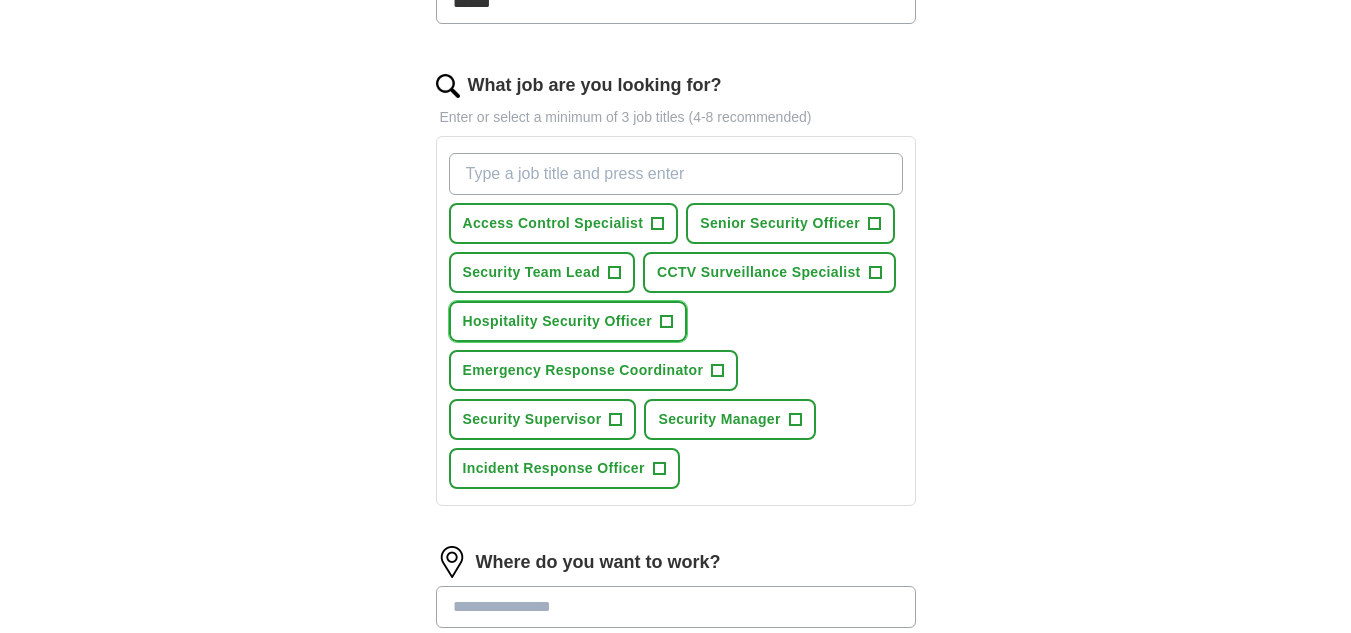 click on "Hospitality Security Officer" at bounding box center [558, 321] 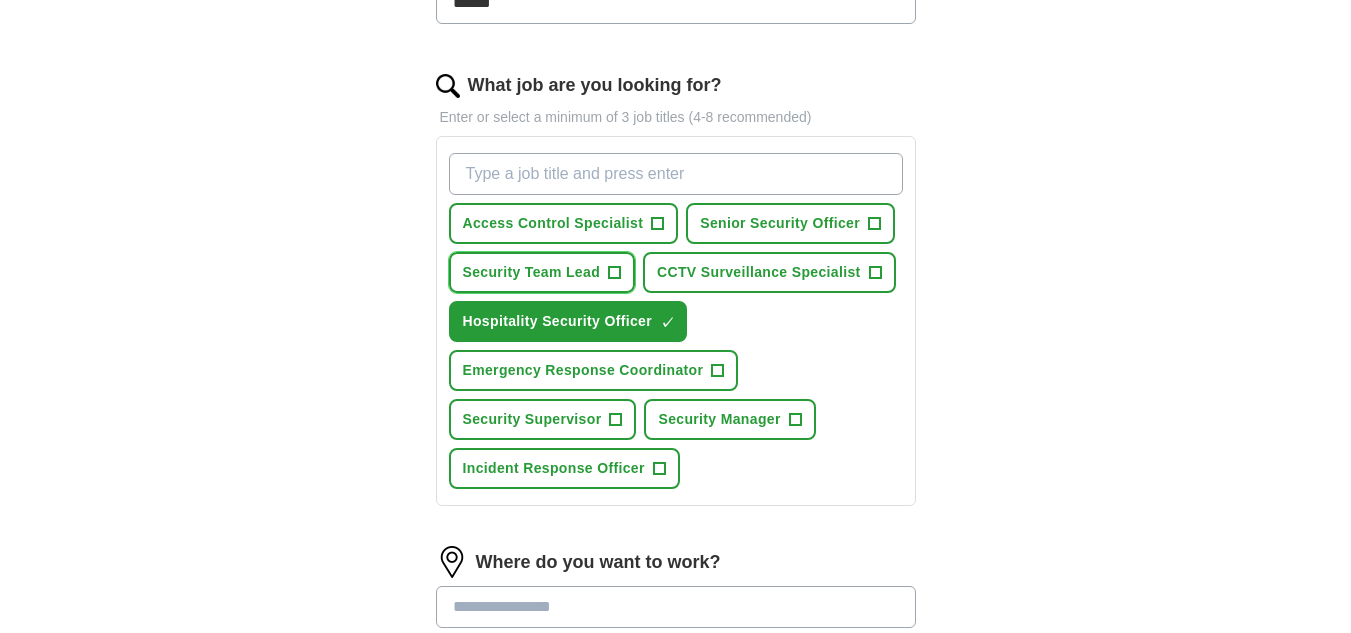 click on "+" at bounding box center [615, 273] 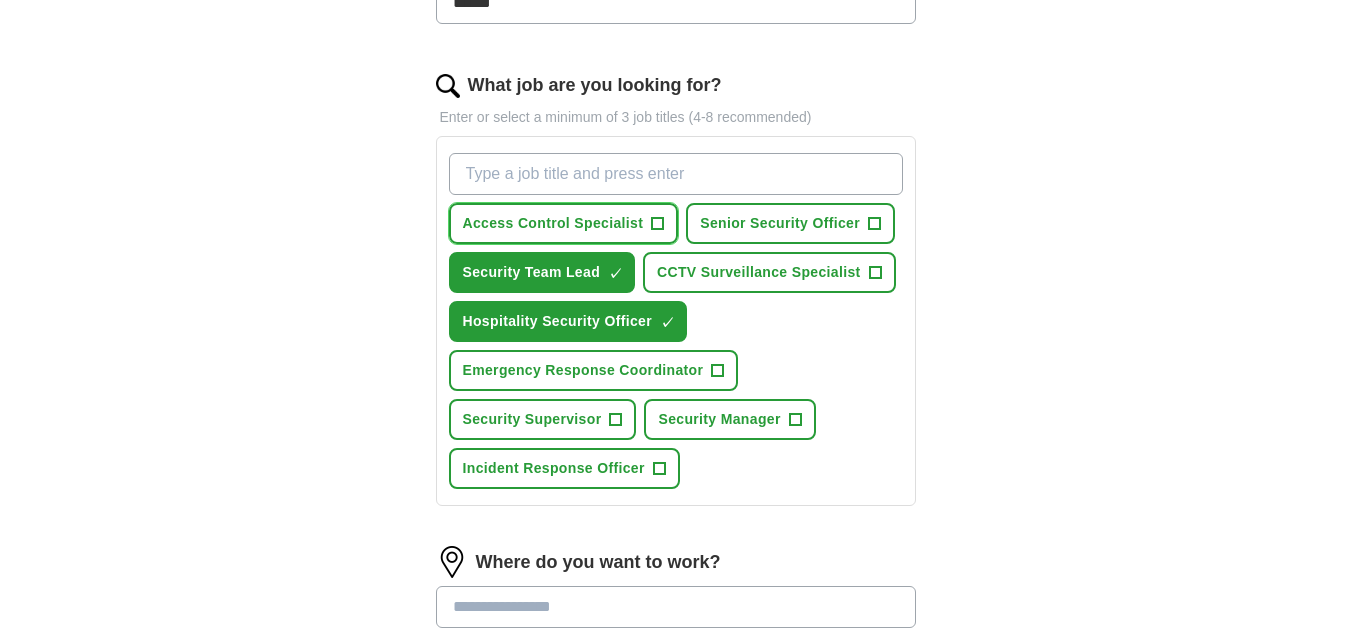 click on "+" at bounding box center (658, 224) 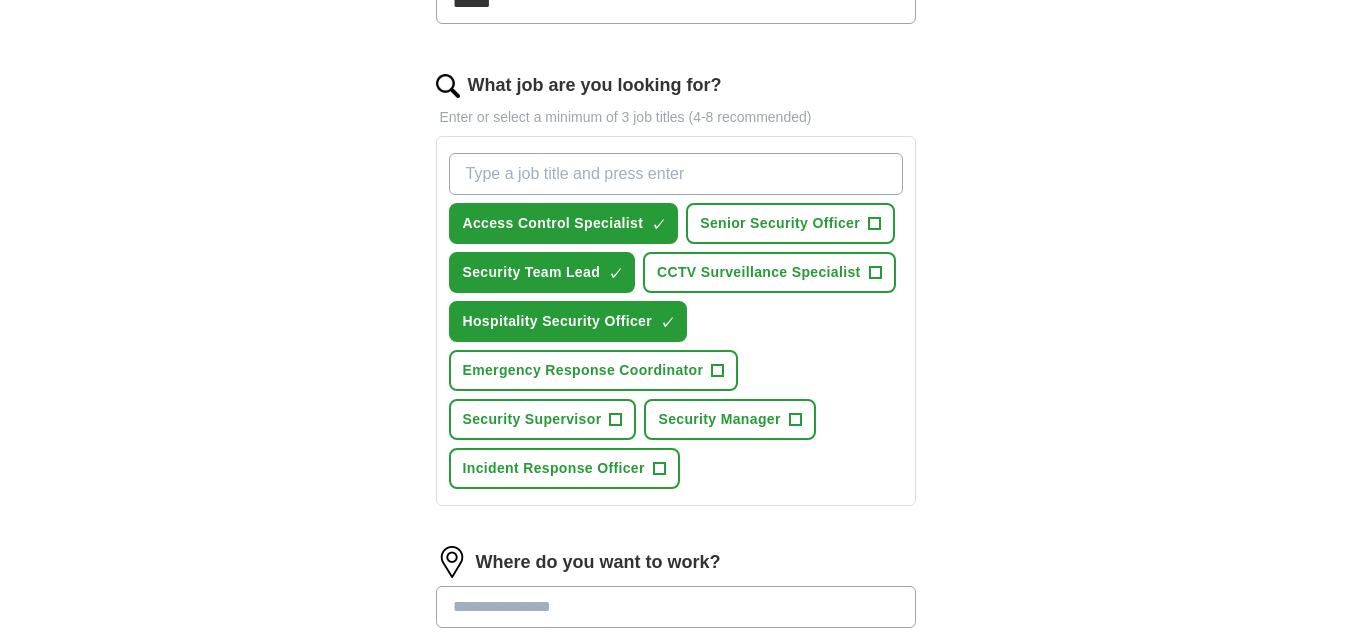 click on "What job are you looking for?" at bounding box center (676, 174) 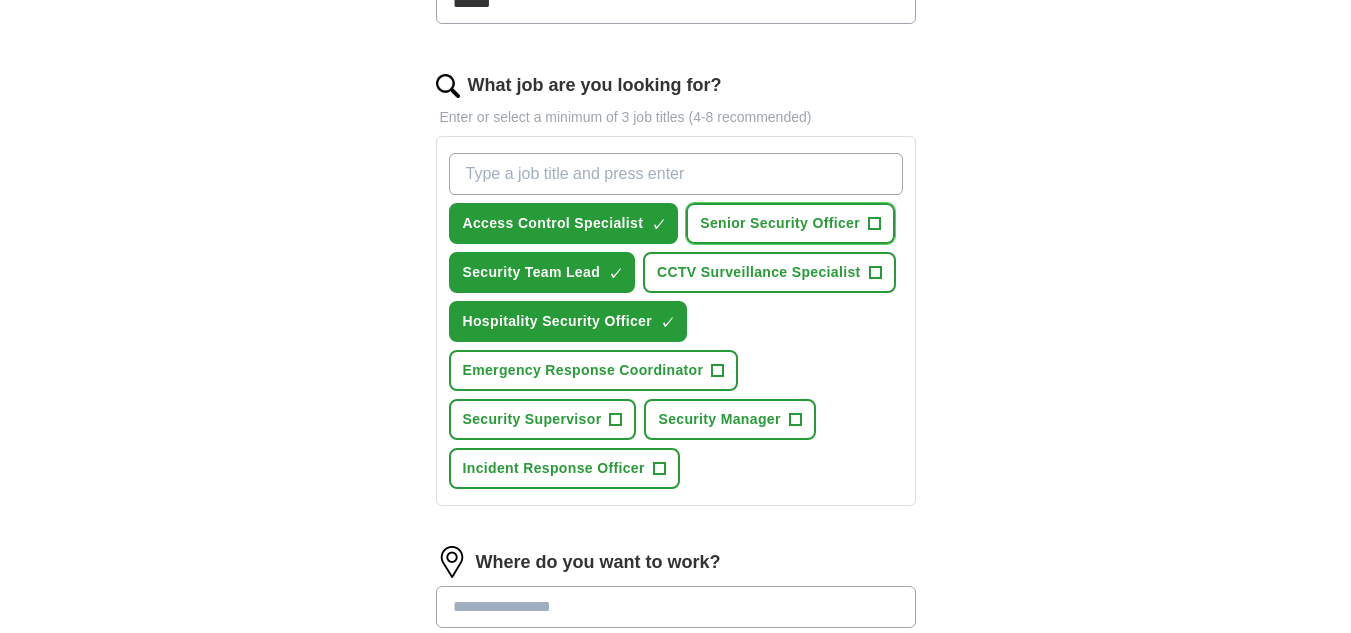 click on "Senior Security Officer" at bounding box center [780, 223] 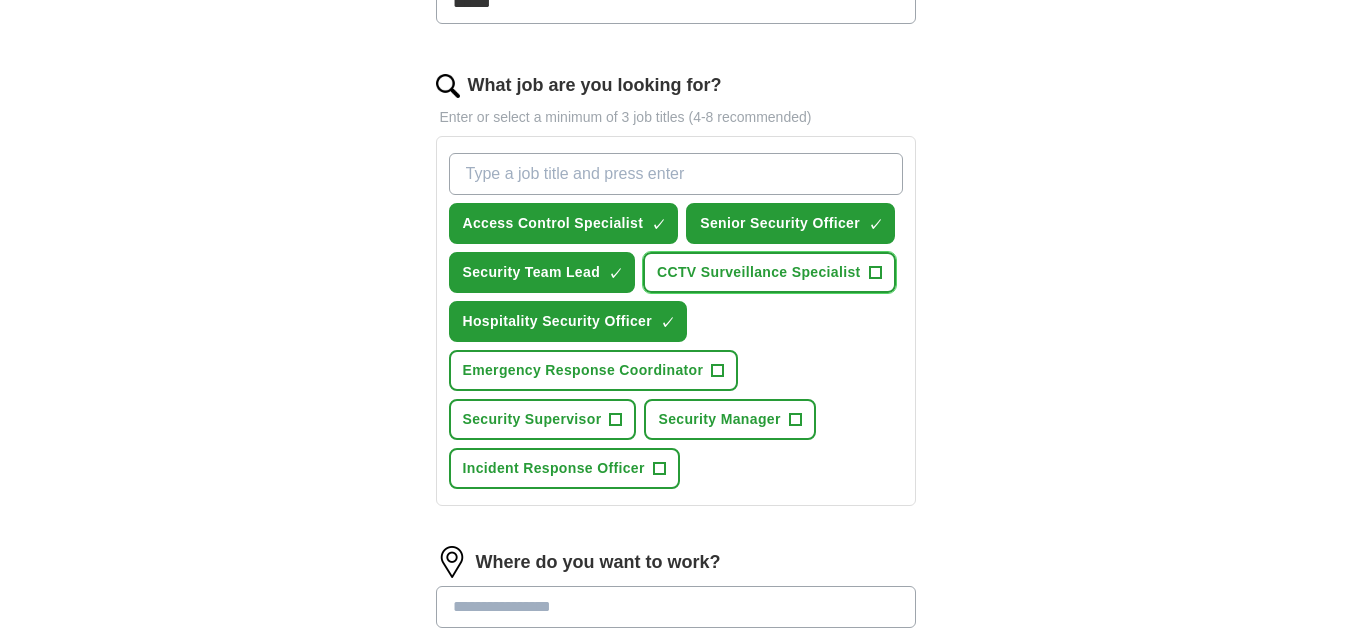 click on "+" at bounding box center (875, 273) 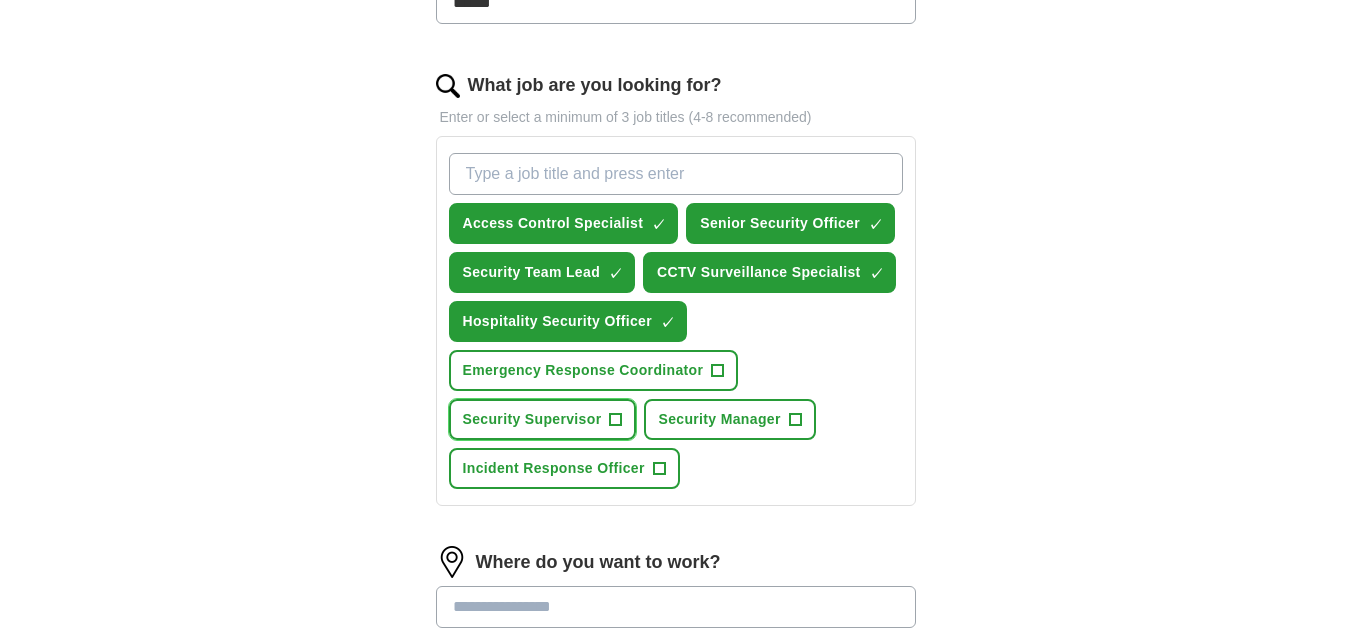click on "+" at bounding box center [616, 420] 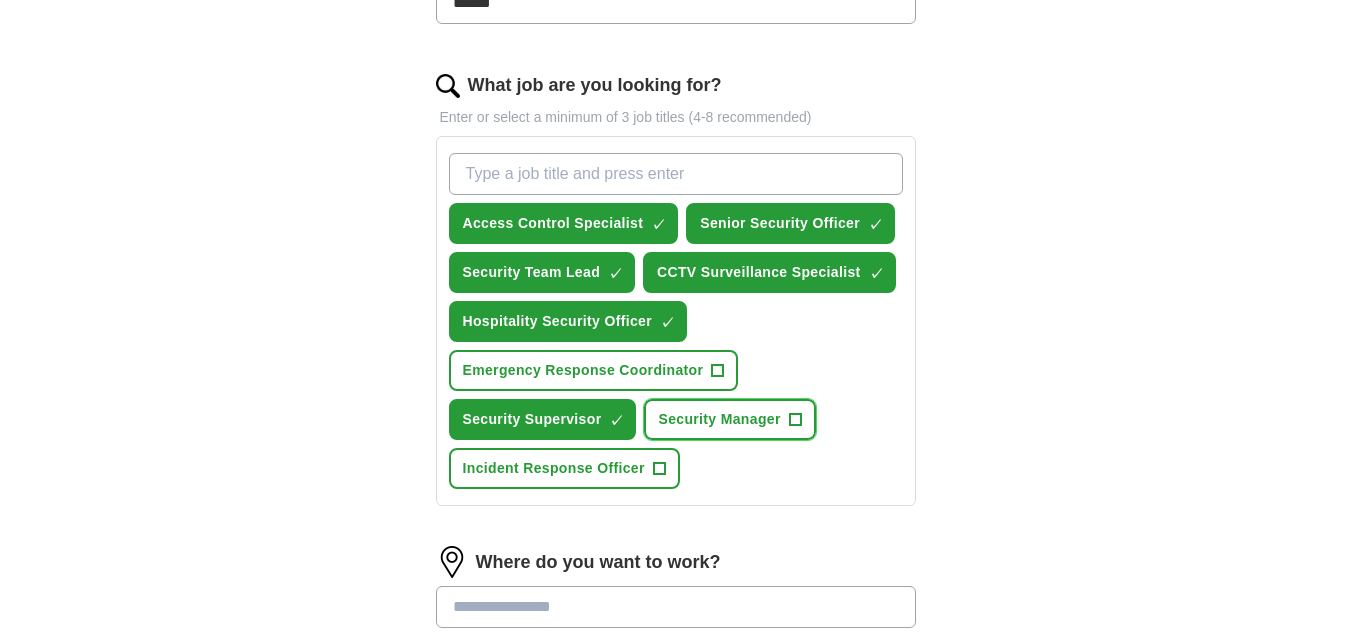 click on "+" at bounding box center [795, 419] 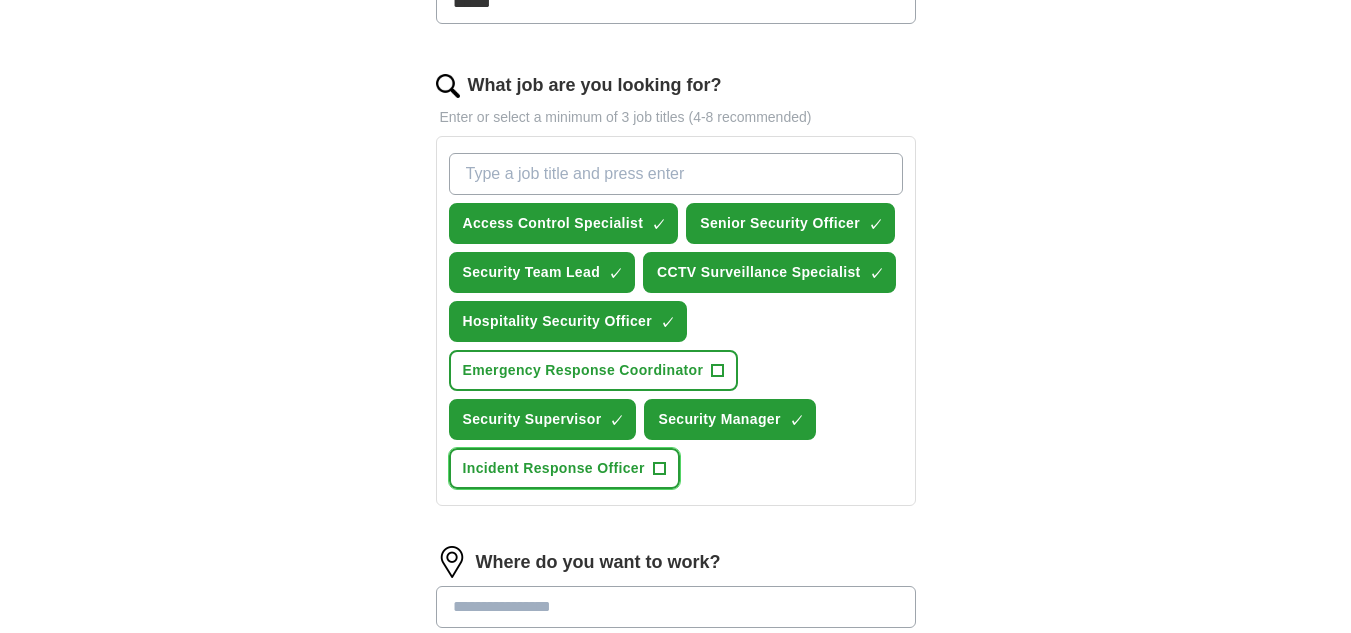 click on "+" at bounding box center (659, 469) 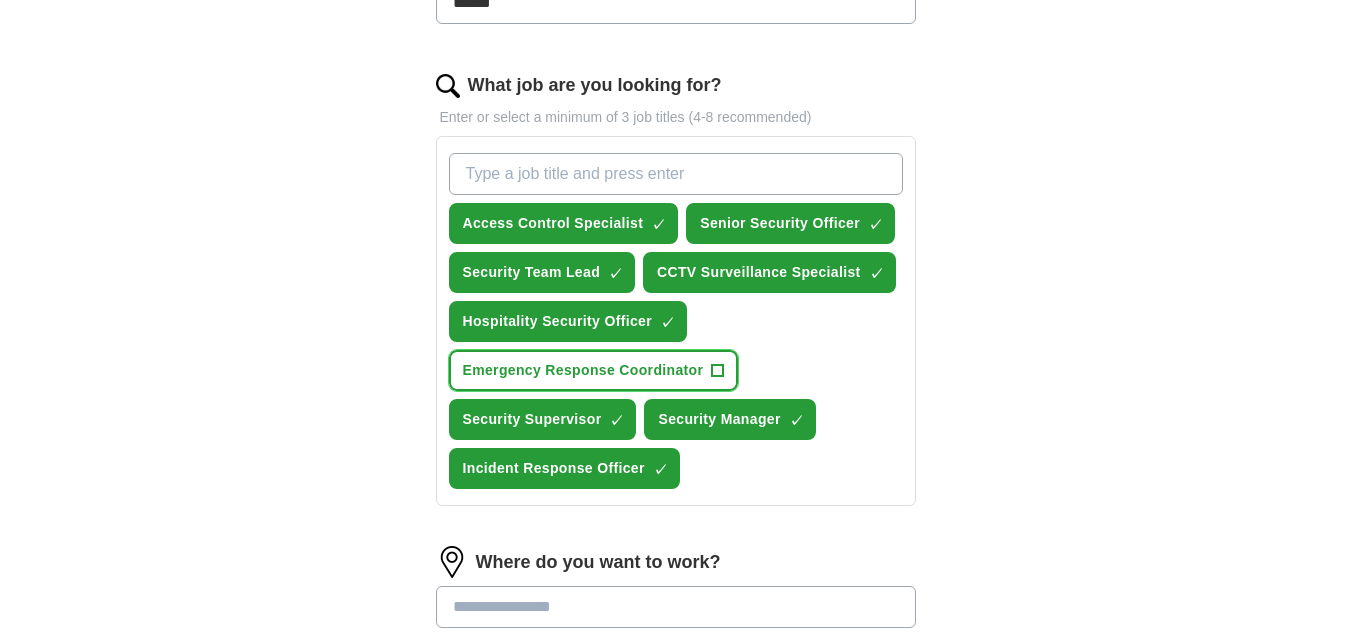 click on "Emergency Response Coordinator +" at bounding box center [594, 370] 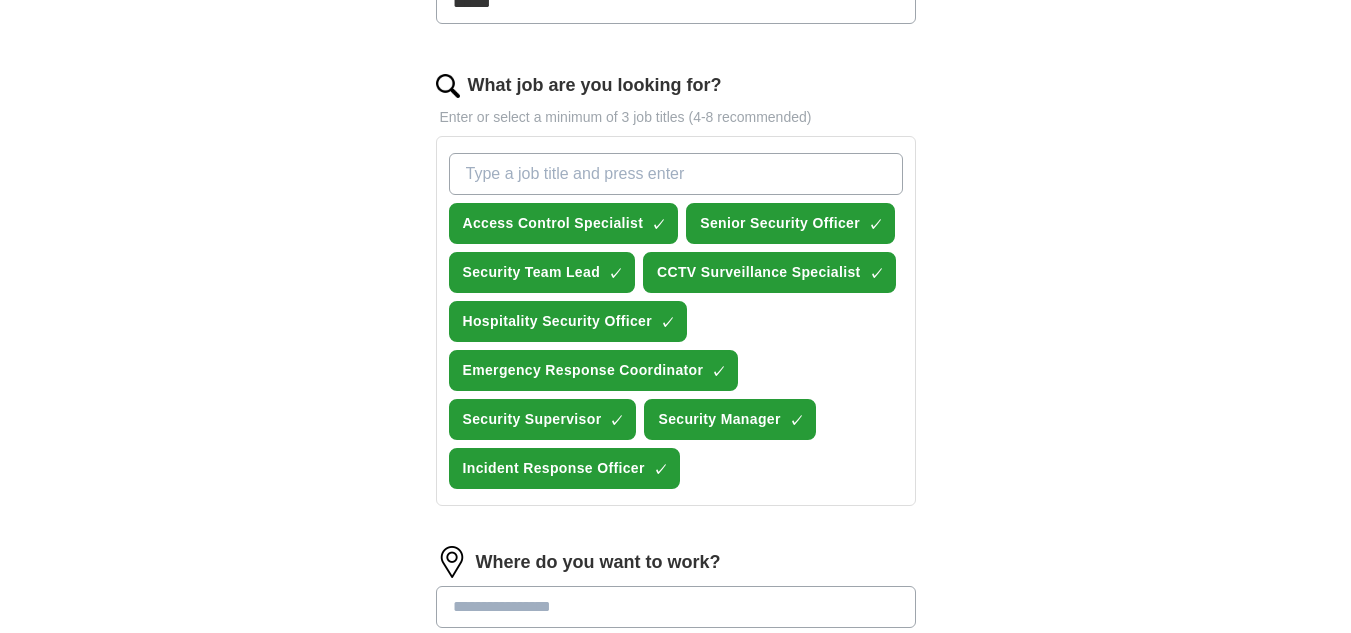 click on "What job are you looking for?" at bounding box center [676, 174] 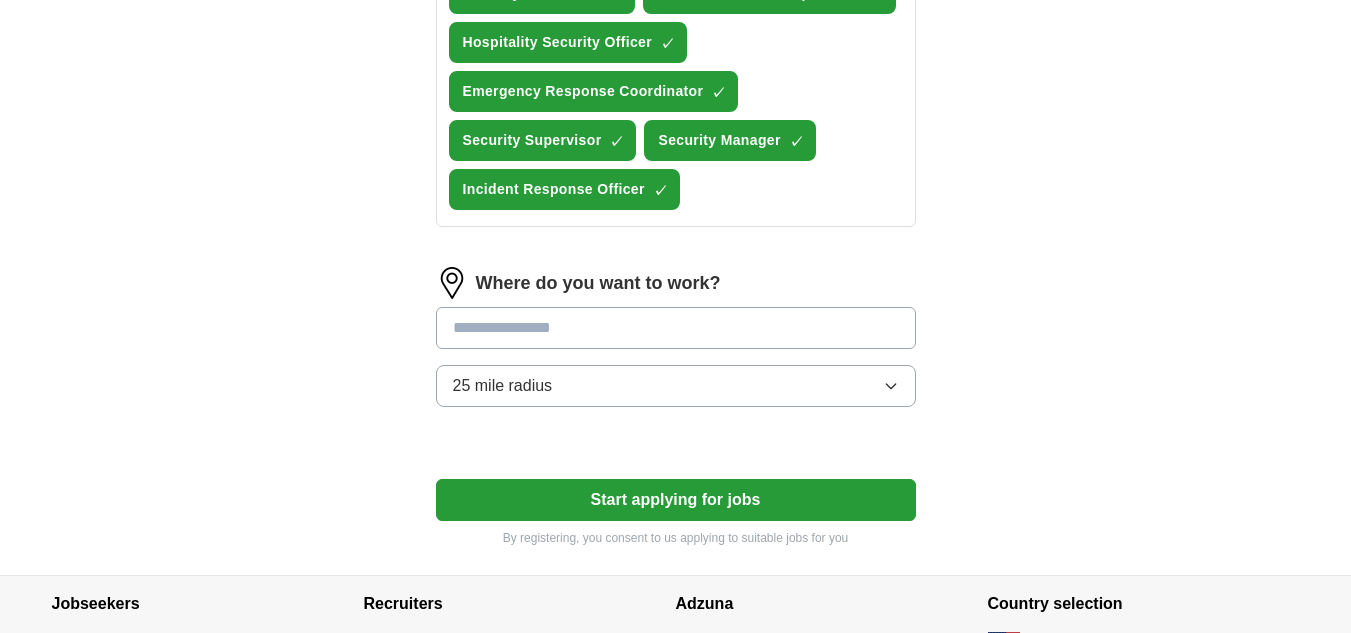 scroll, scrollTop: 900, scrollLeft: 0, axis: vertical 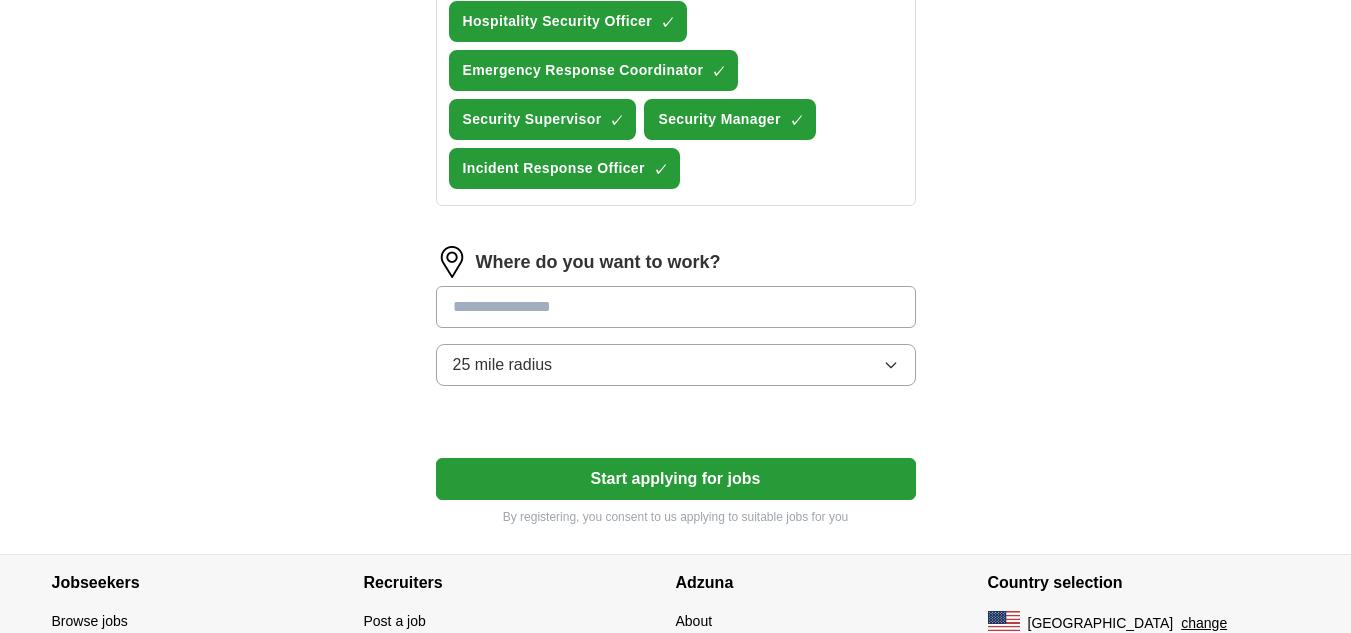 type on "Security Officer or Warehouse Assistant Manager" 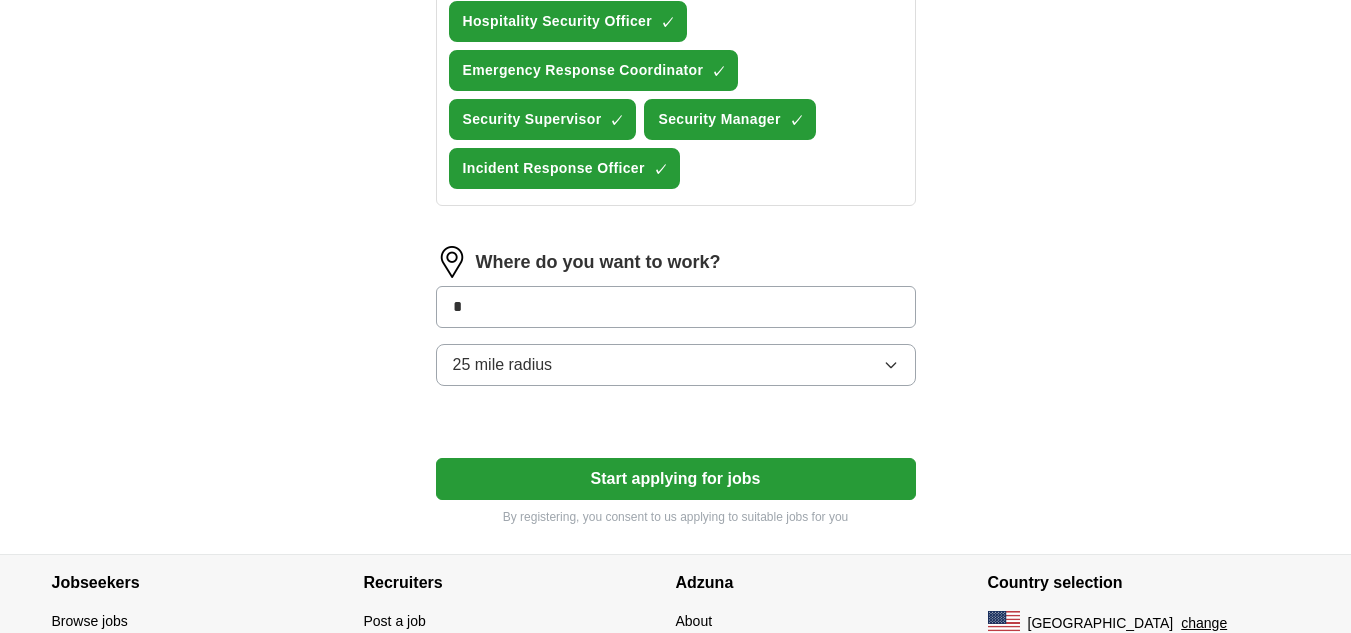 type on "**" 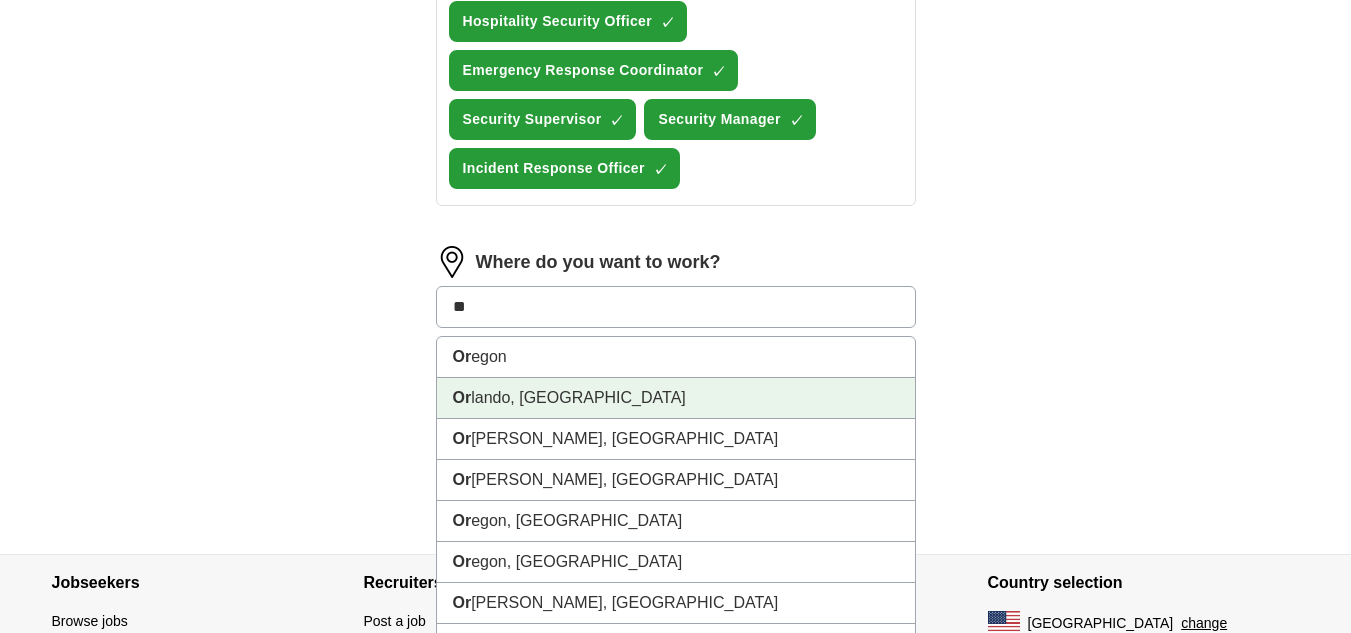 click on "Or lando, [GEOGRAPHIC_DATA]" at bounding box center [676, 398] 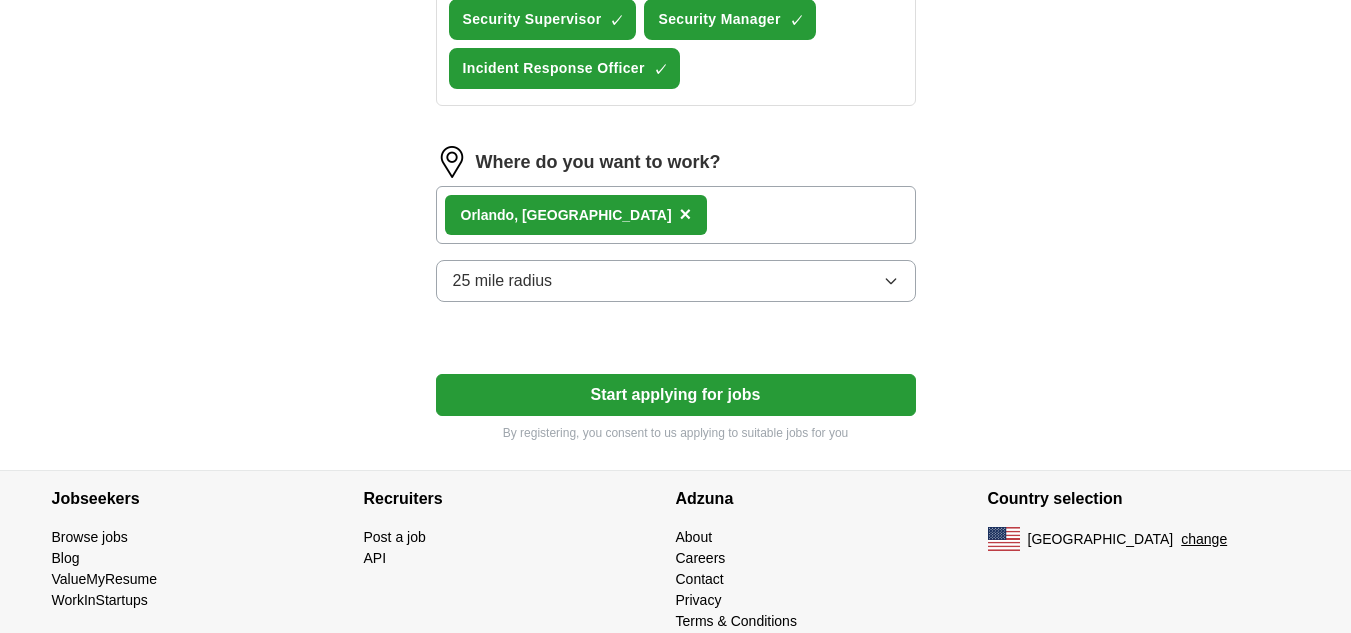 scroll, scrollTop: 1039, scrollLeft: 0, axis: vertical 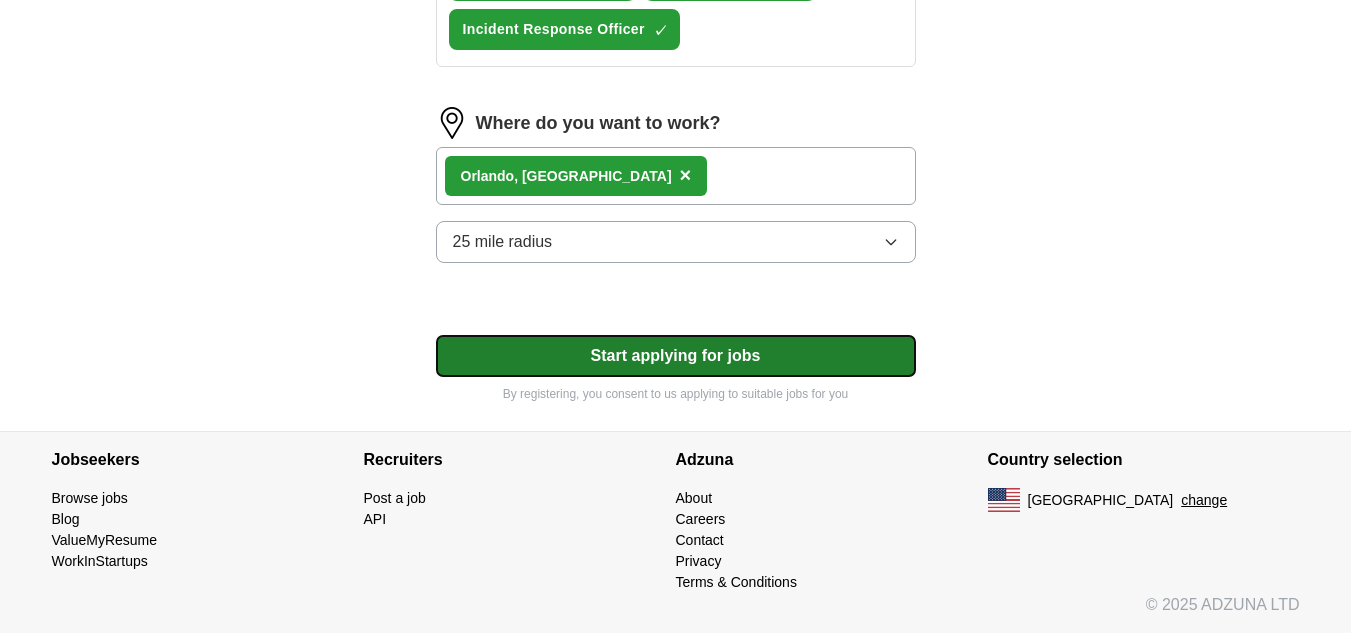 click on "Start applying for jobs" at bounding box center [676, 356] 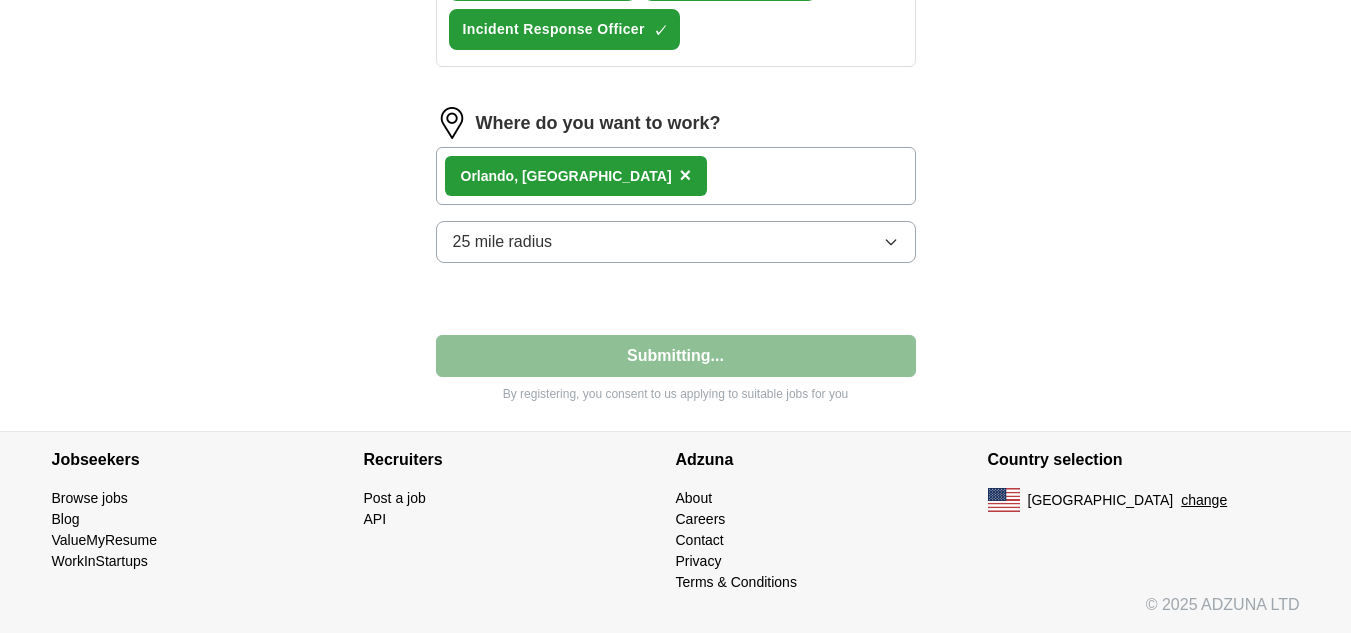 select on "**" 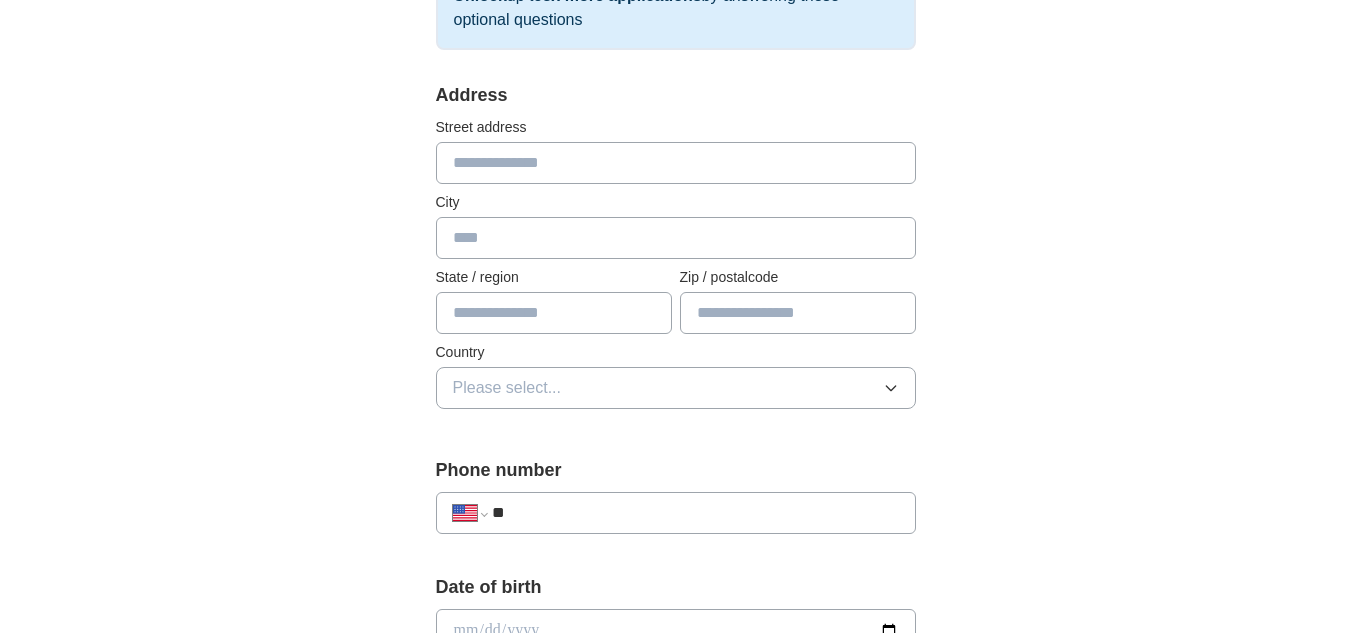 scroll, scrollTop: 400, scrollLeft: 0, axis: vertical 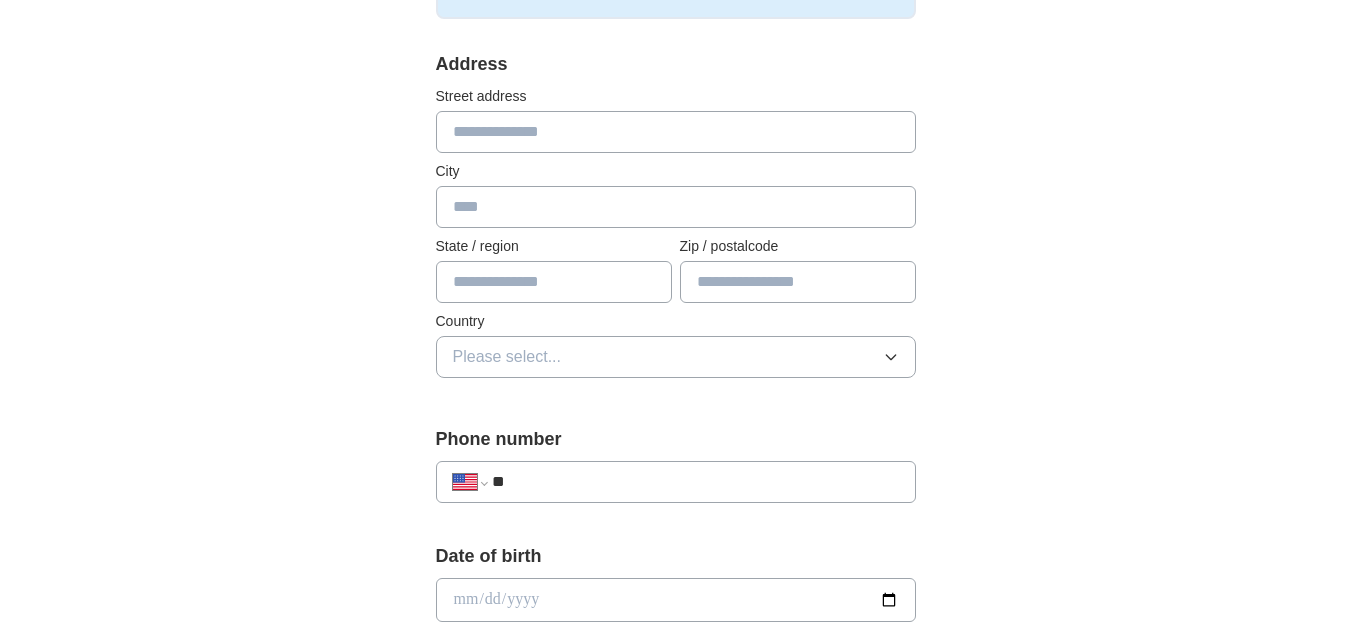 click at bounding box center (676, 132) 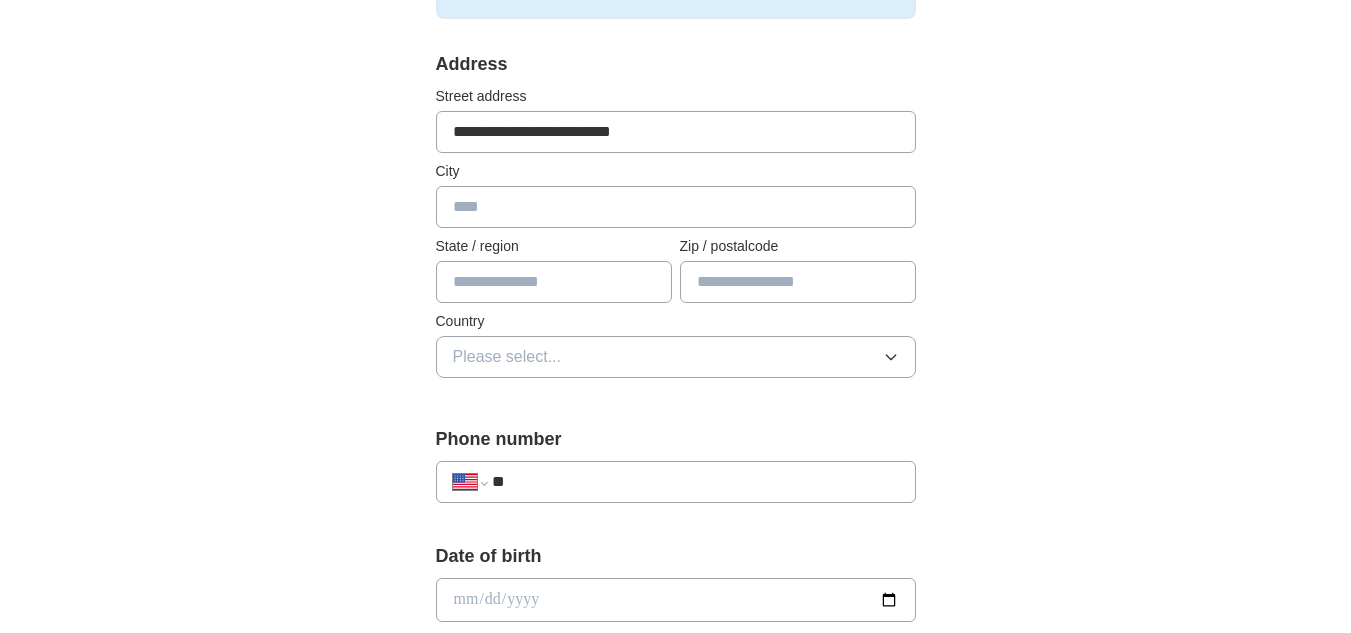 type on "*******" 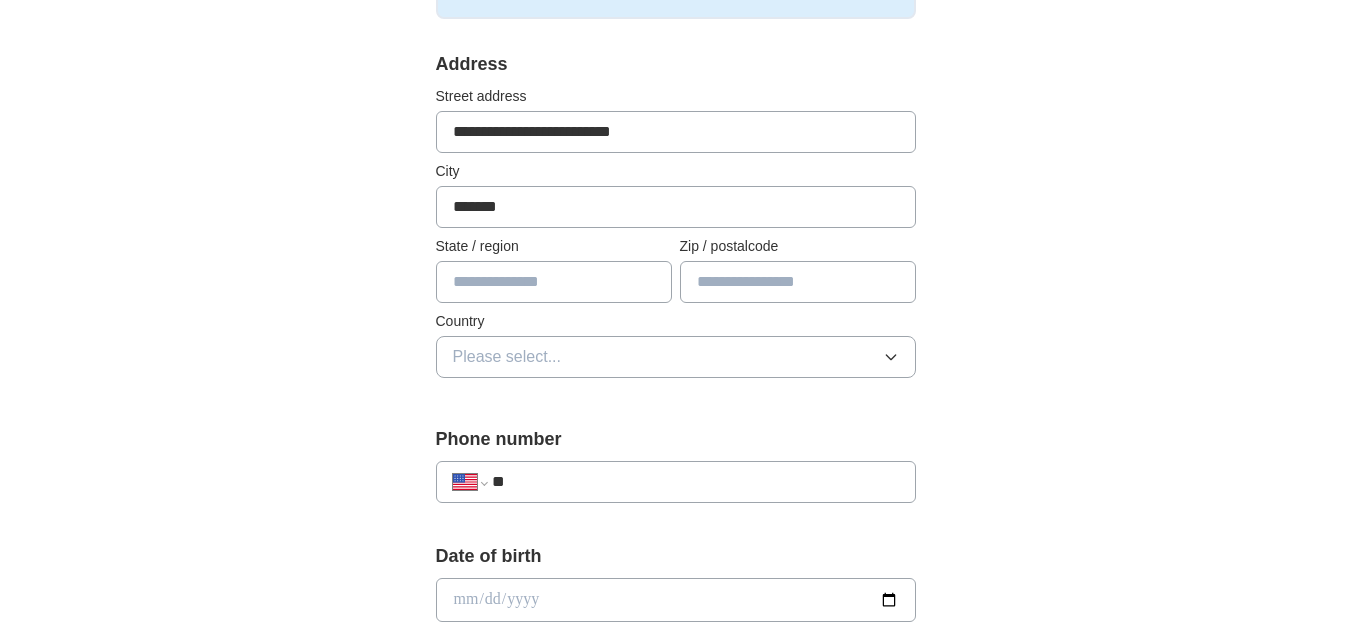 type on "**" 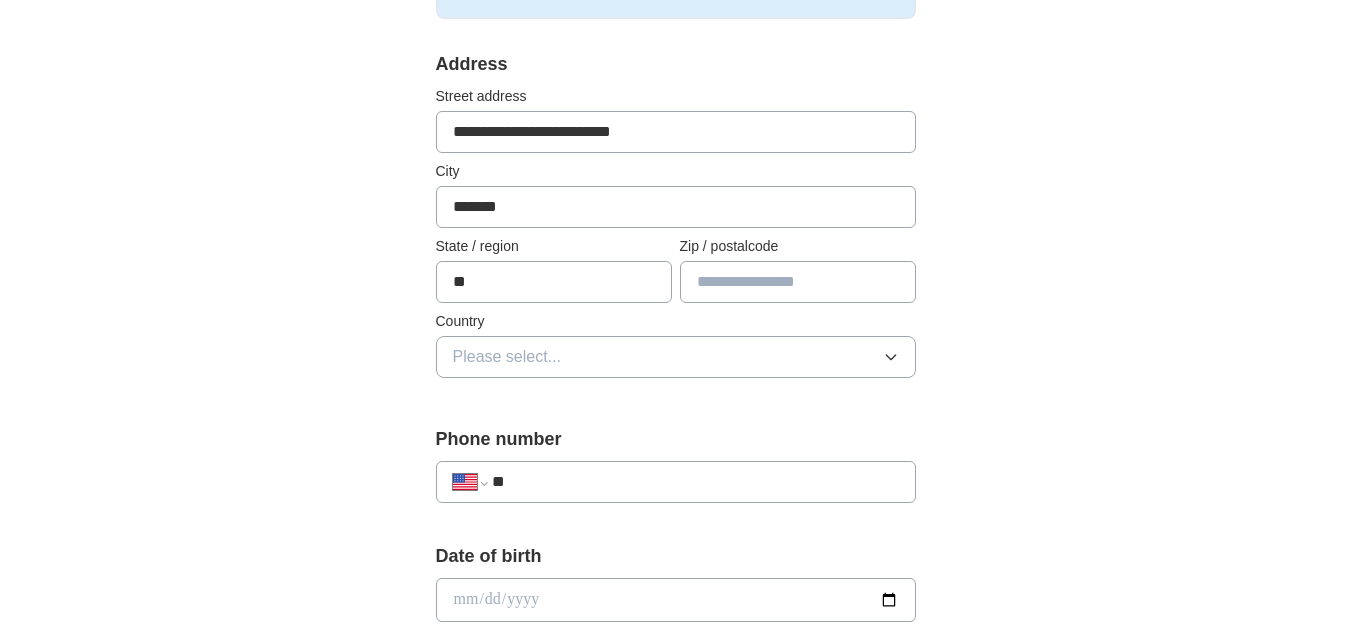 type on "*****" 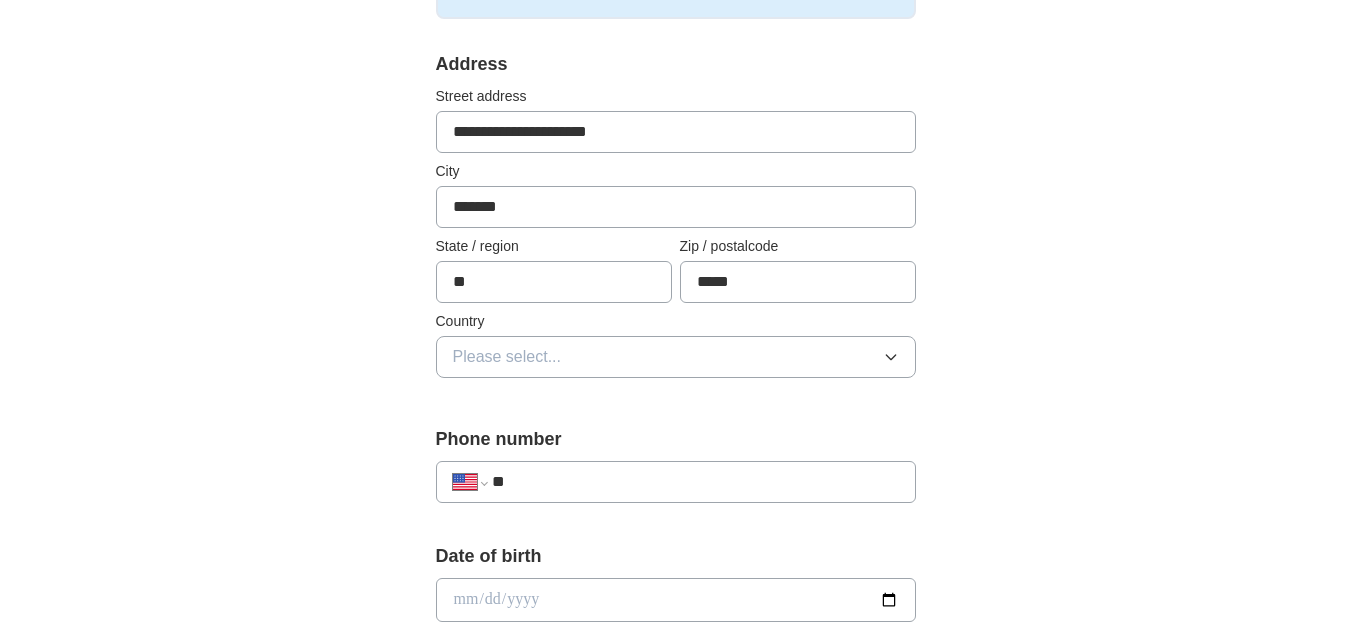 type on "**********" 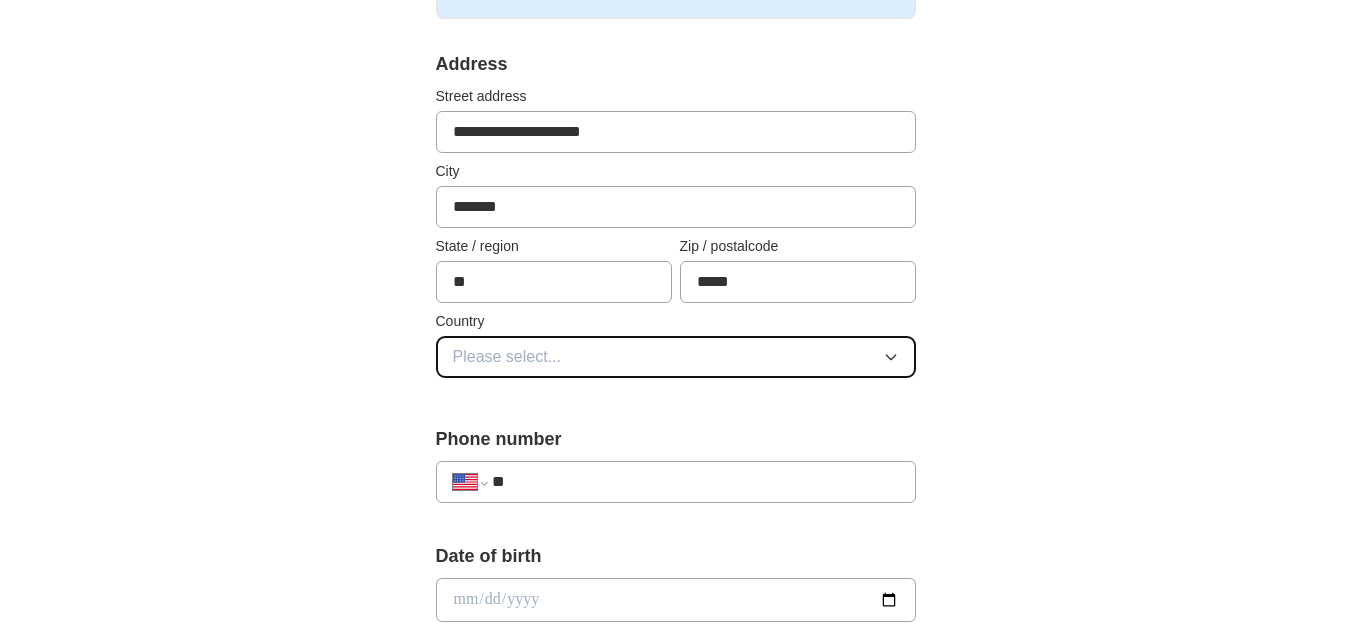 click 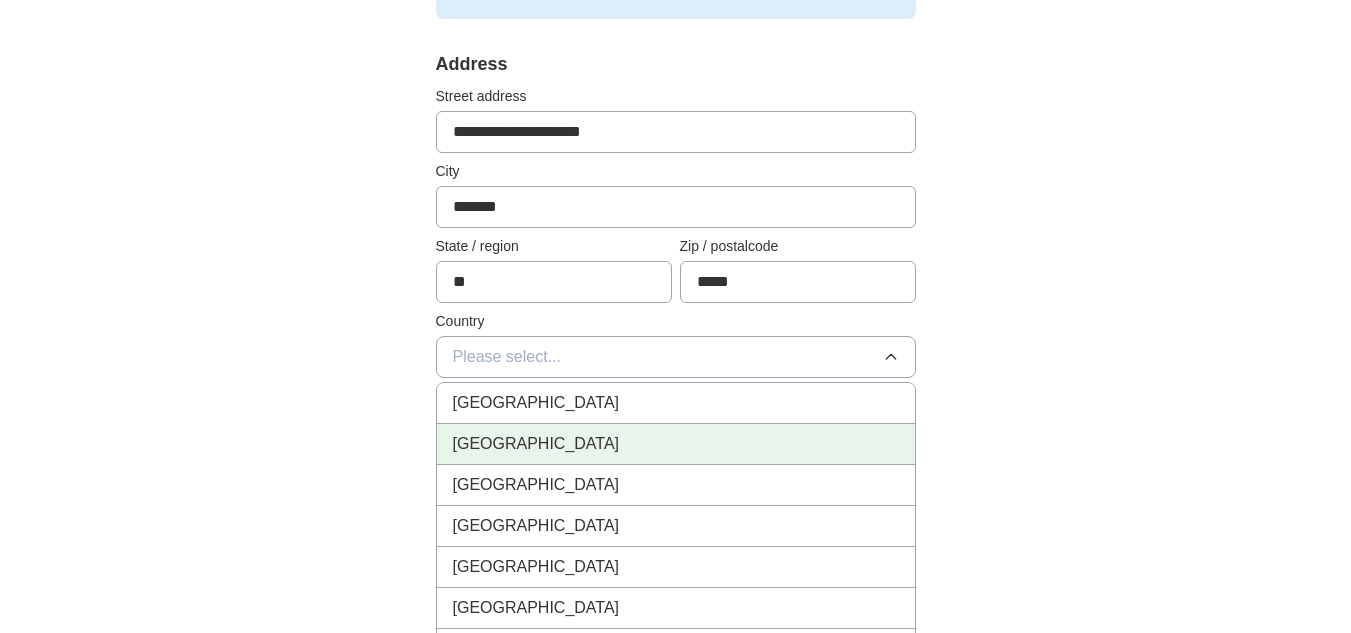 click on "[GEOGRAPHIC_DATA]" at bounding box center (676, 444) 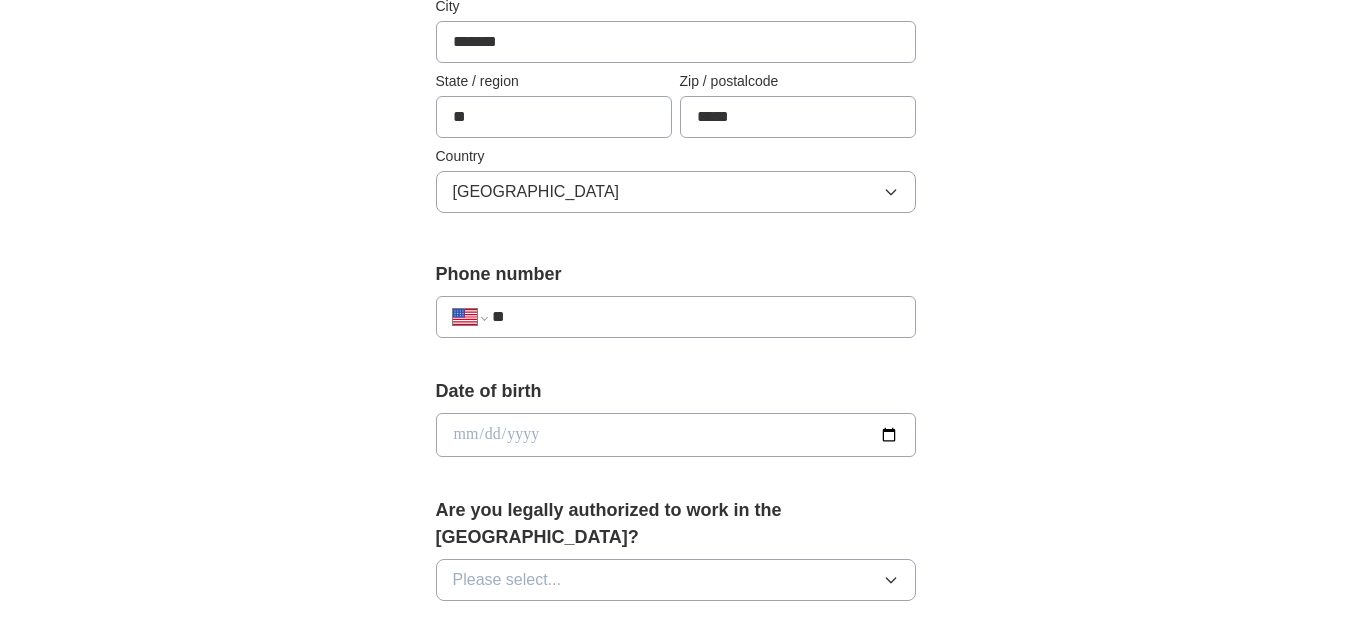 scroll, scrollTop: 600, scrollLeft: 0, axis: vertical 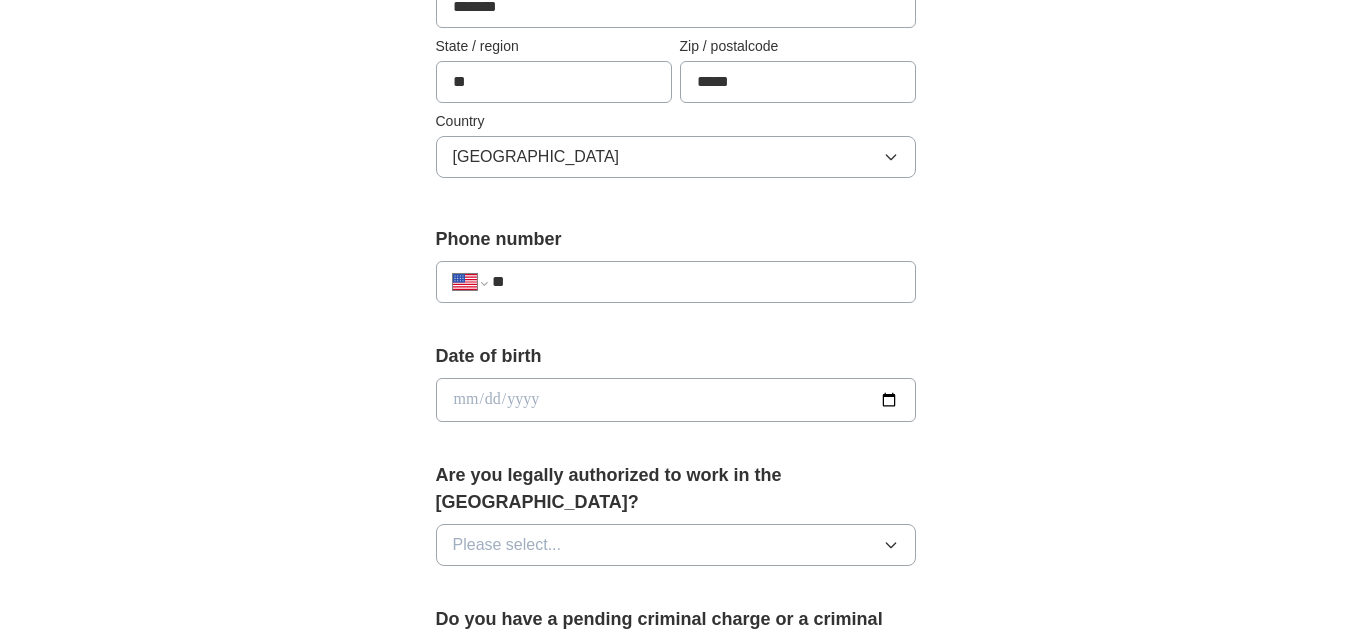 click on "**" at bounding box center (695, 282) 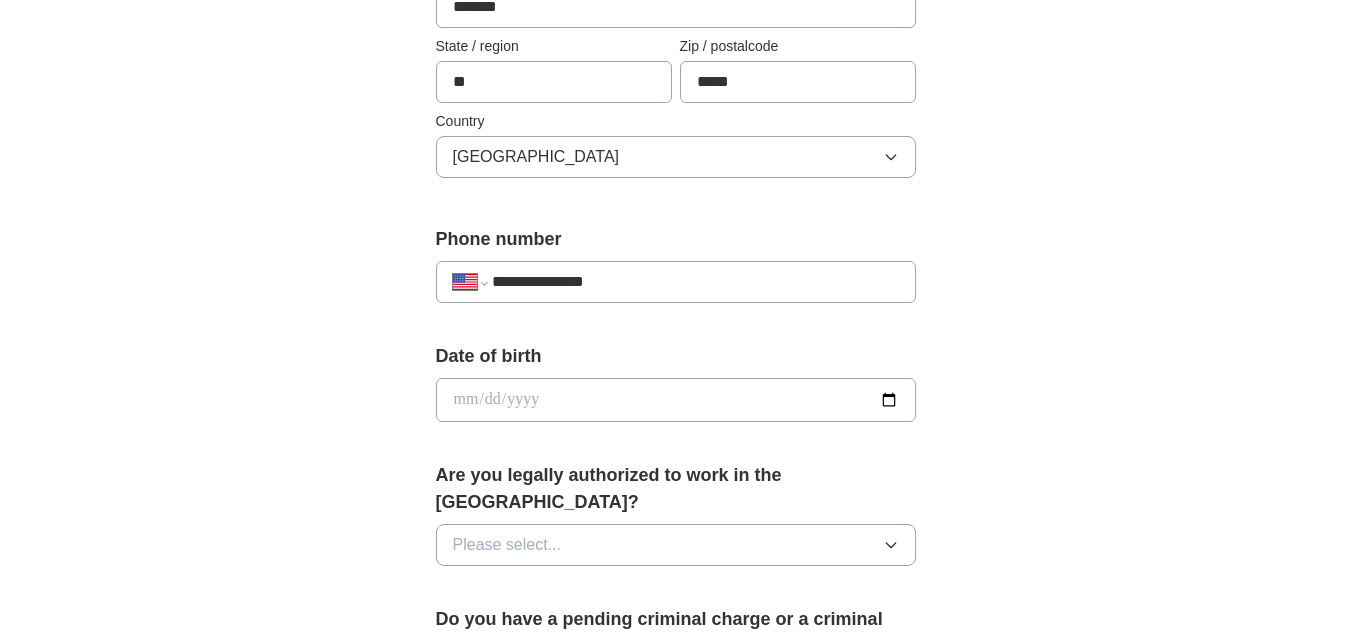 type on "**********" 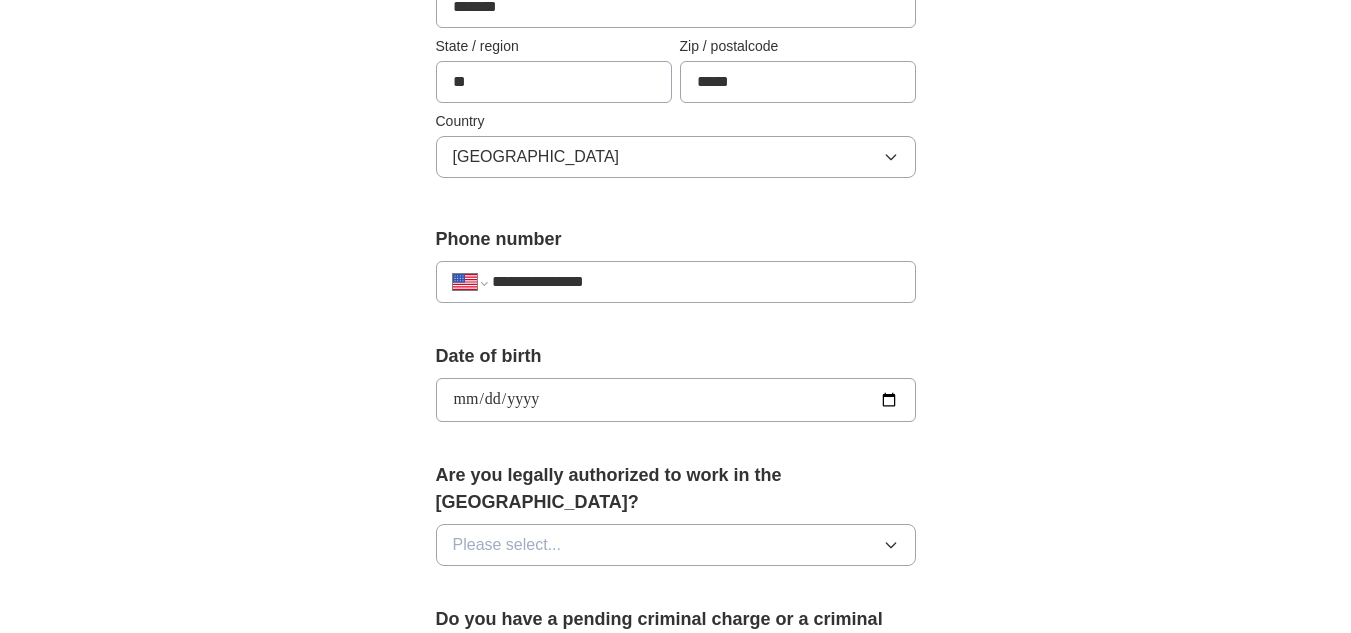 type on "**********" 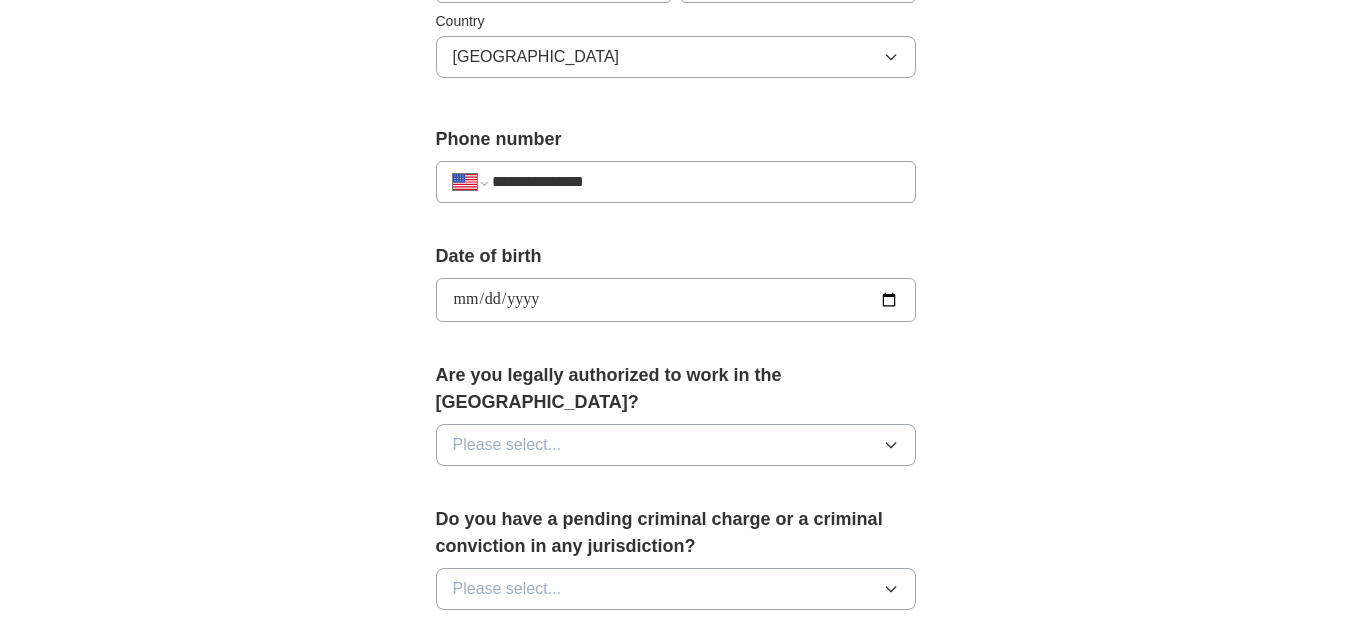 scroll, scrollTop: 800, scrollLeft: 0, axis: vertical 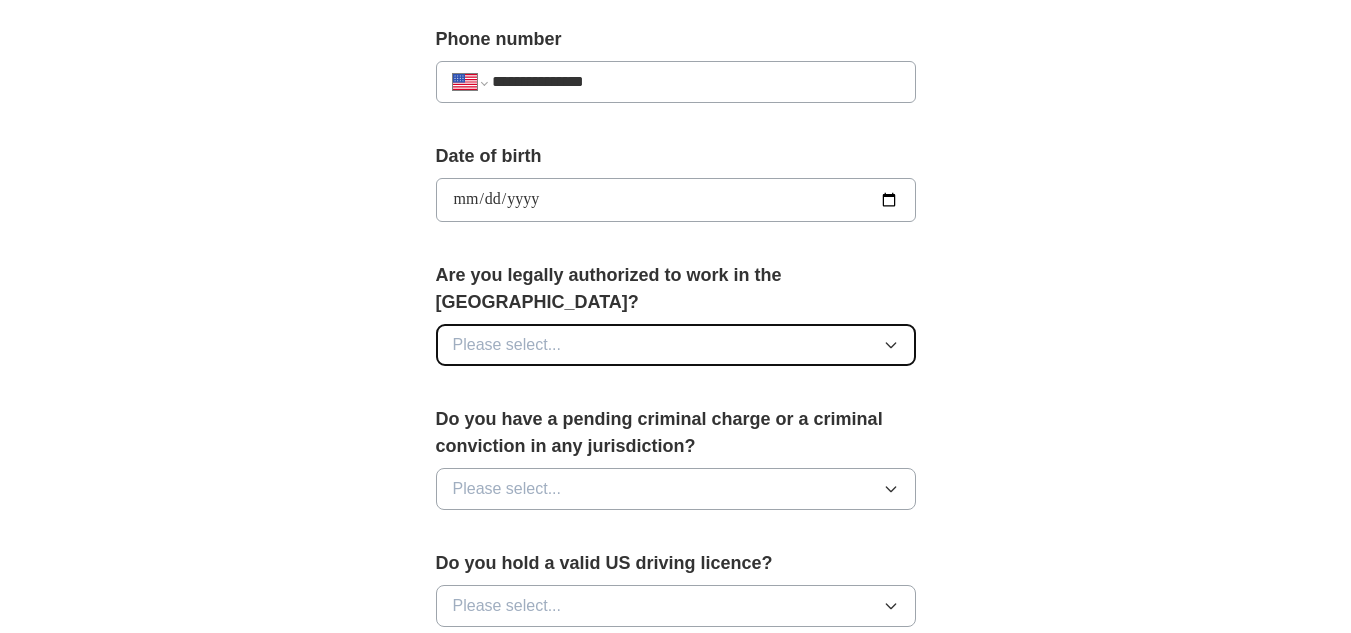 click 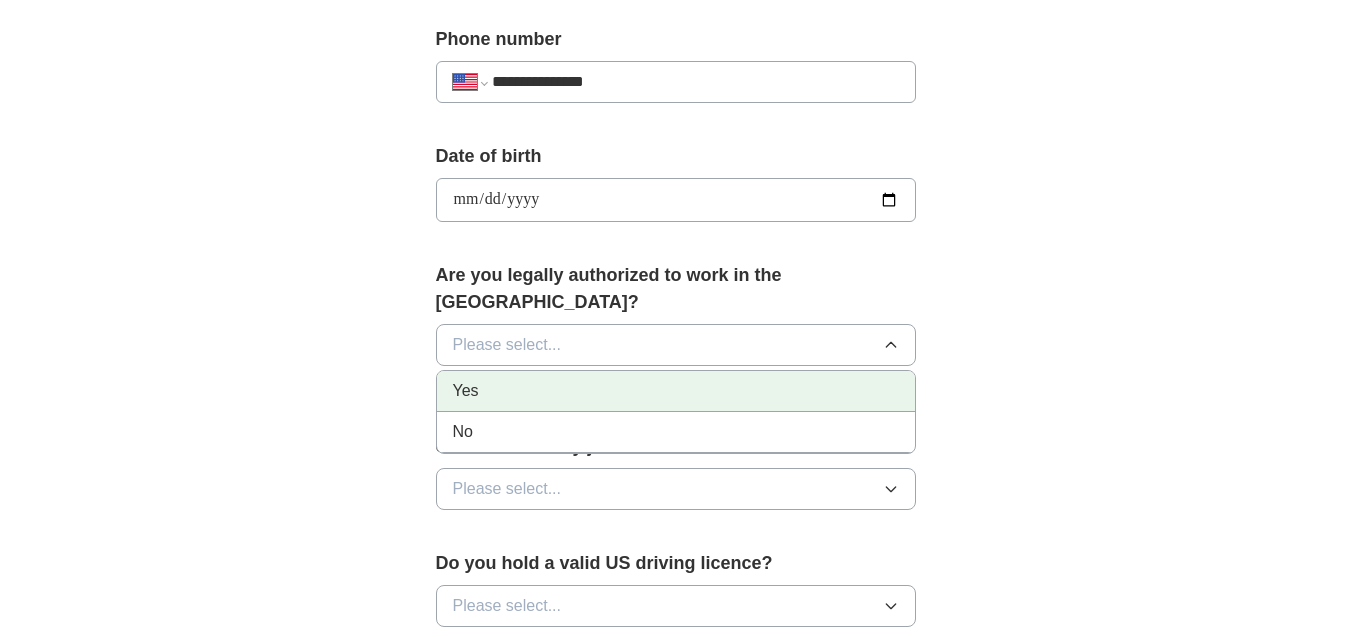 click on "Yes" at bounding box center [676, 391] 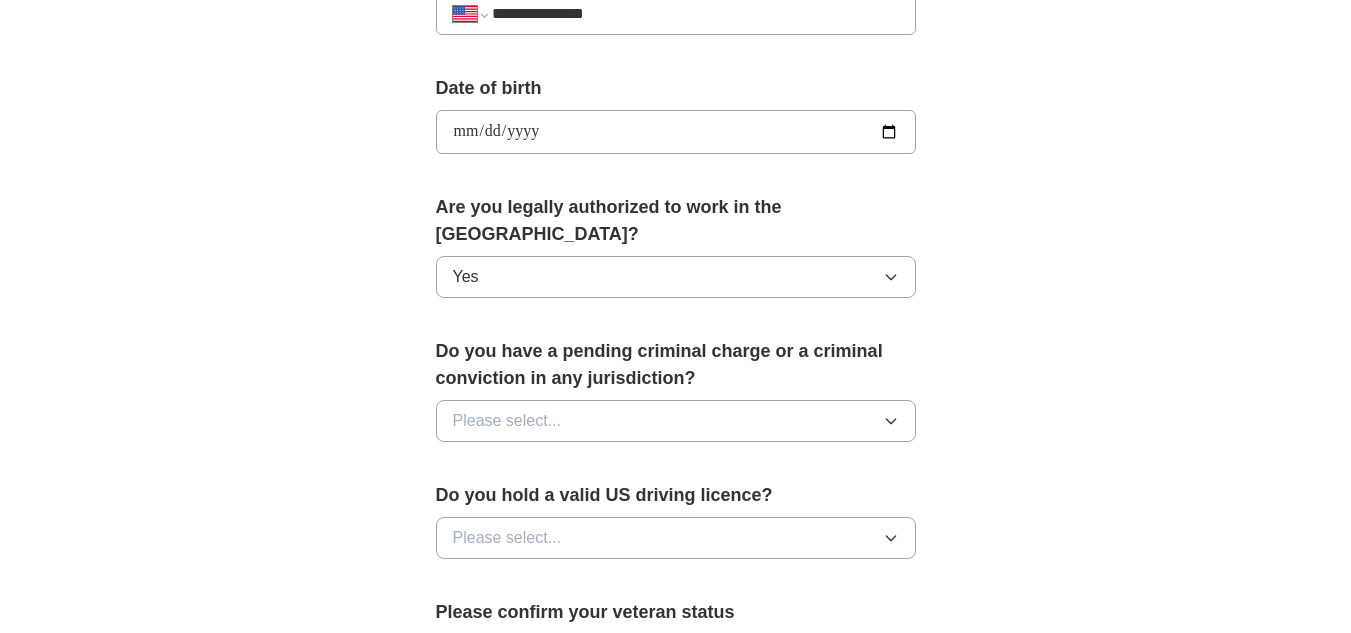 scroll, scrollTop: 900, scrollLeft: 0, axis: vertical 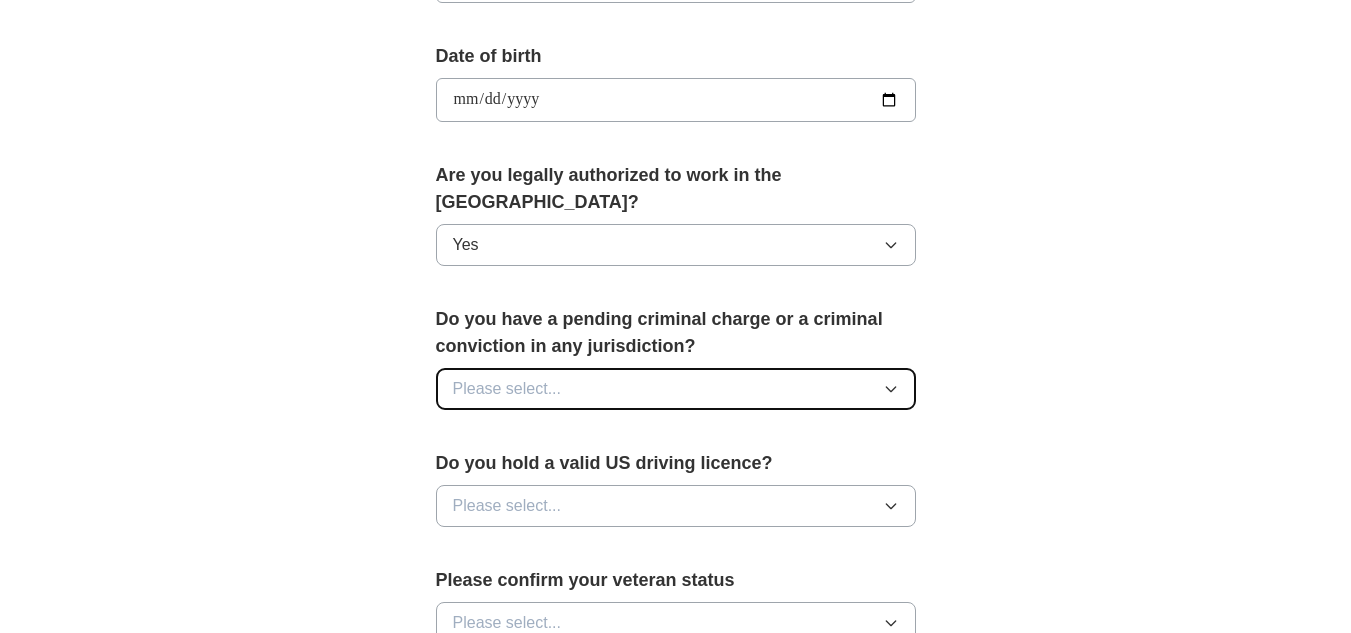 click 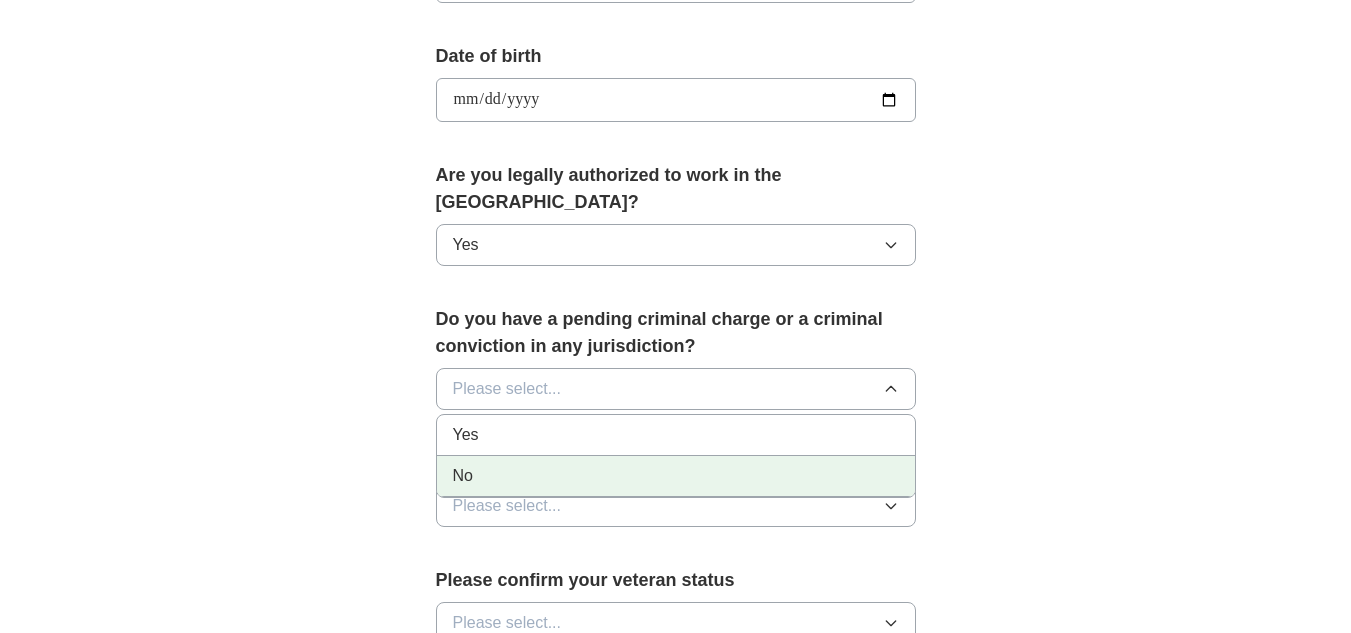 click on "No" at bounding box center [676, 476] 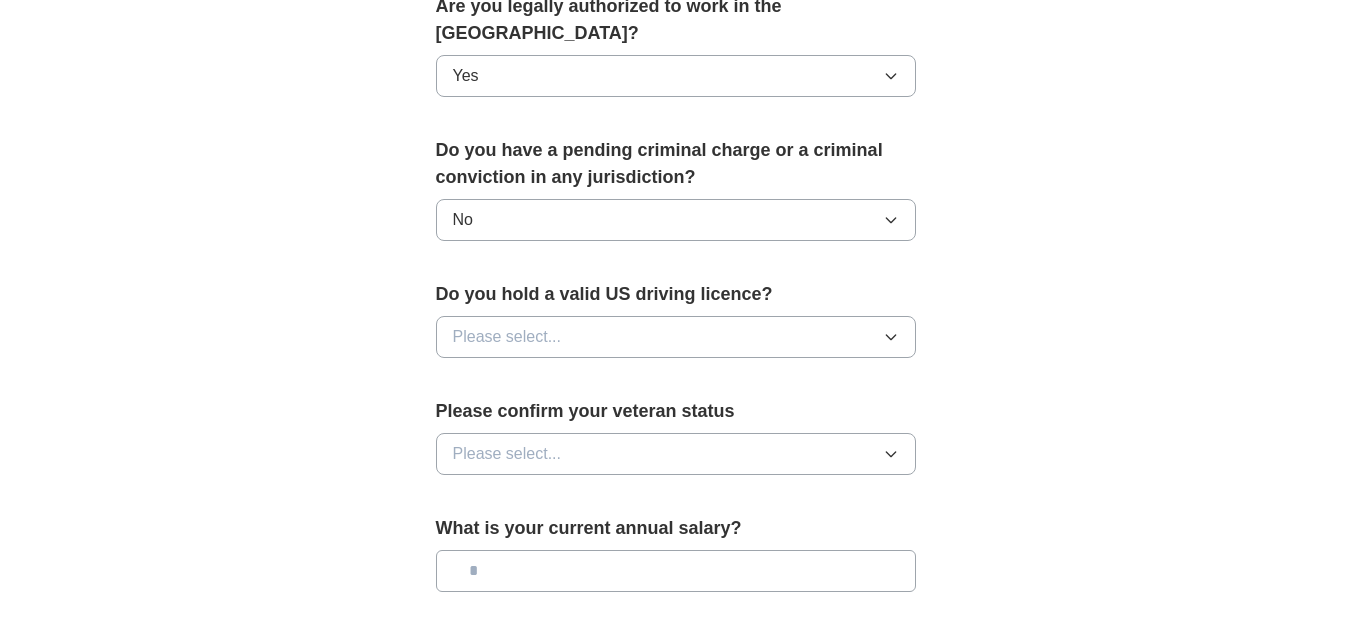 scroll, scrollTop: 1100, scrollLeft: 0, axis: vertical 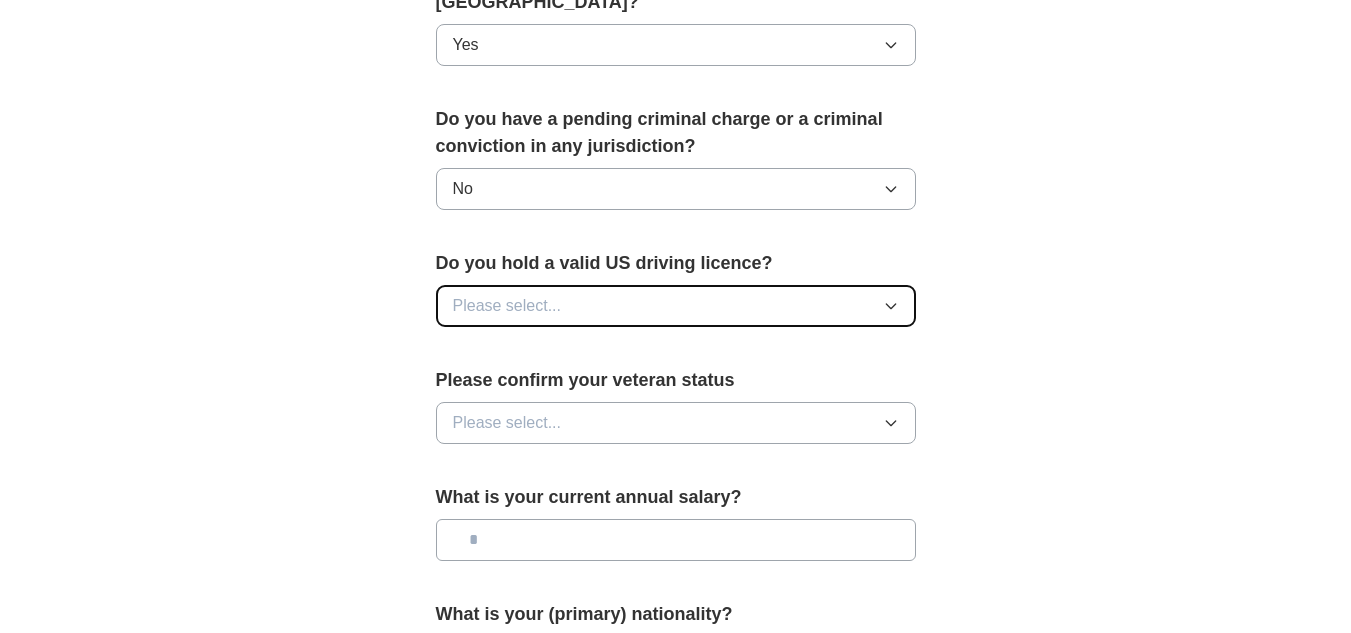click on "Please select..." at bounding box center [676, 306] 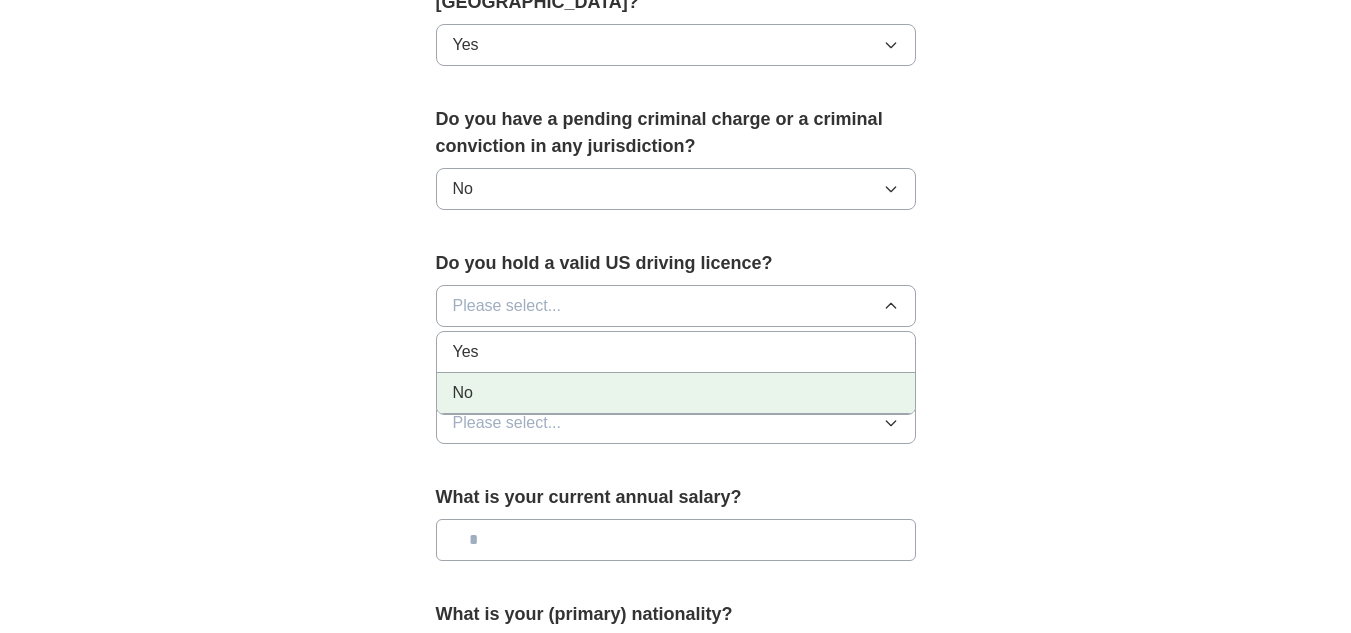 click on "No" at bounding box center (676, 393) 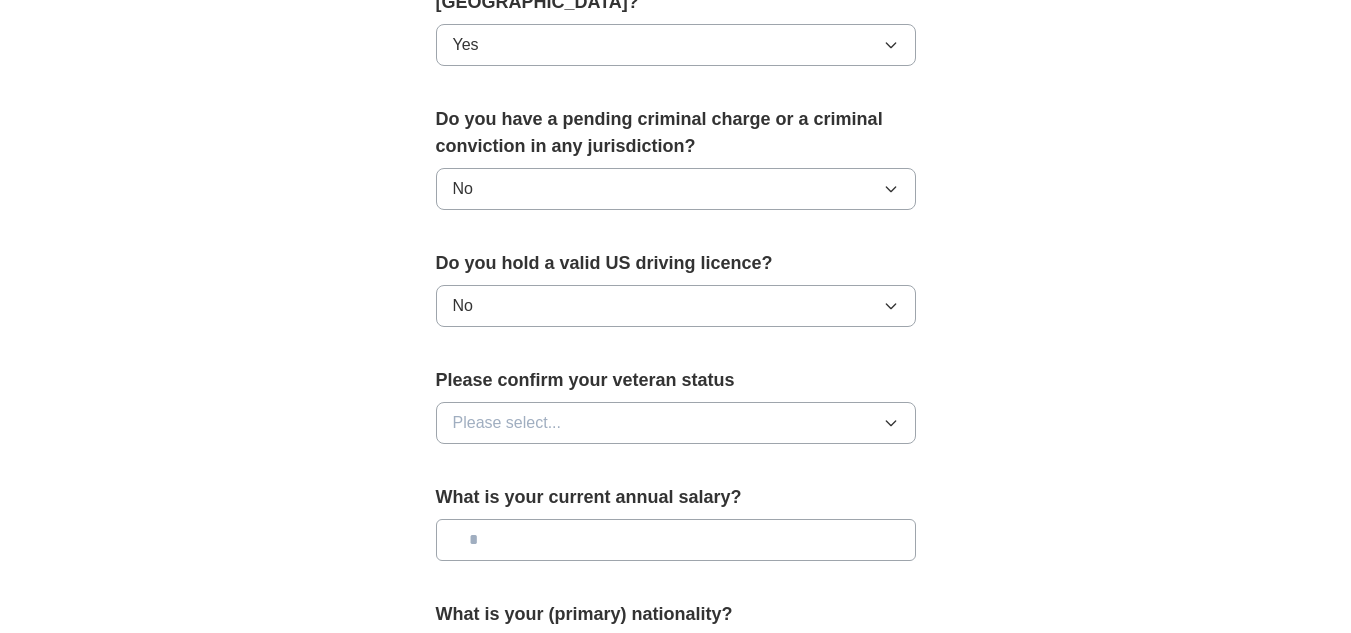scroll, scrollTop: 1200, scrollLeft: 0, axis: vertical 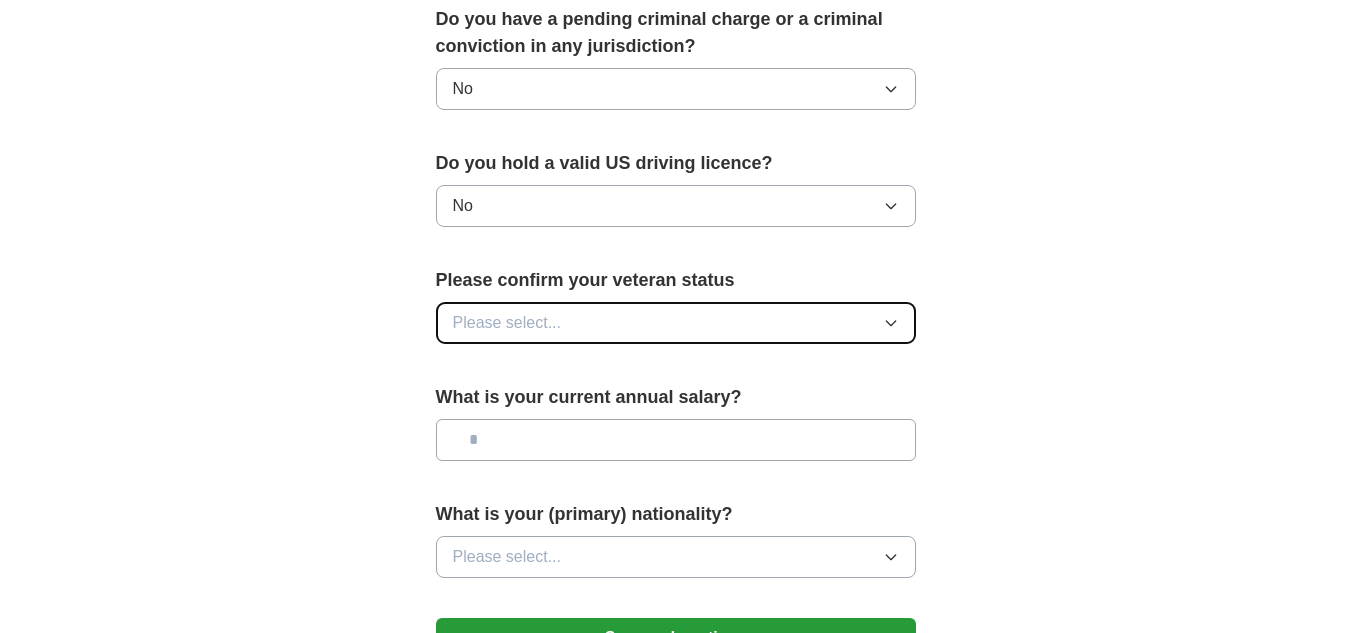 click 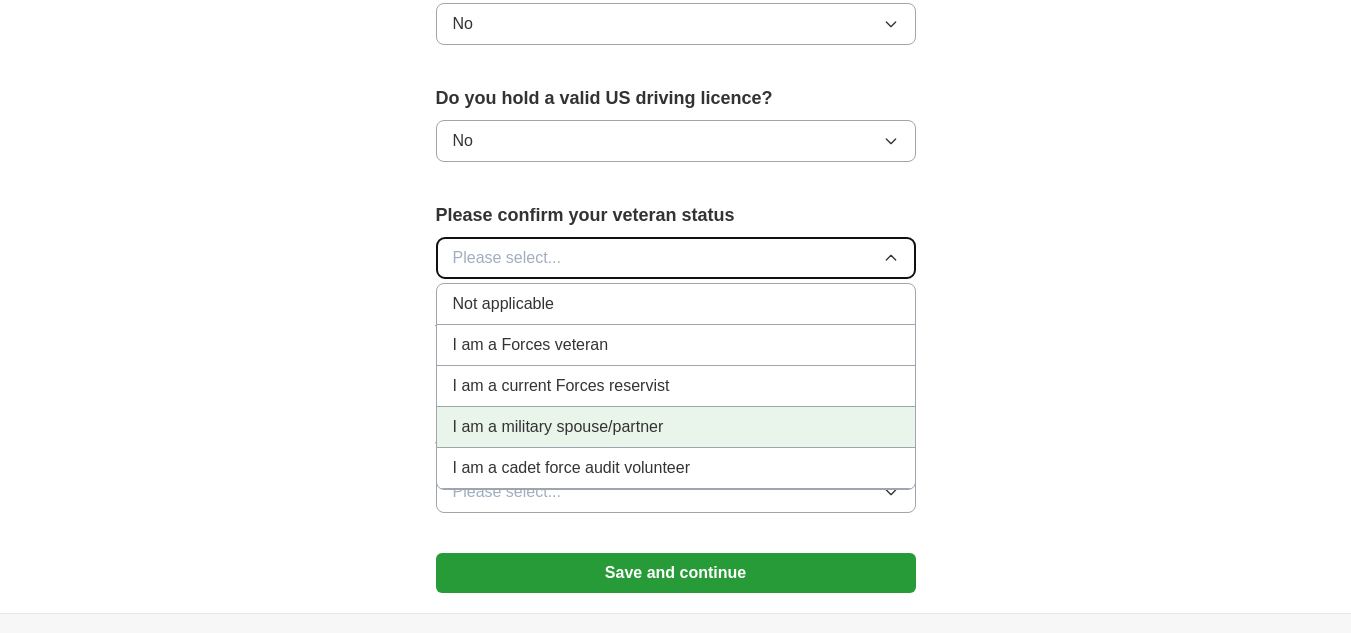 scroll, scrollTop: 1300, scrollLeft: 0, axis: vertical 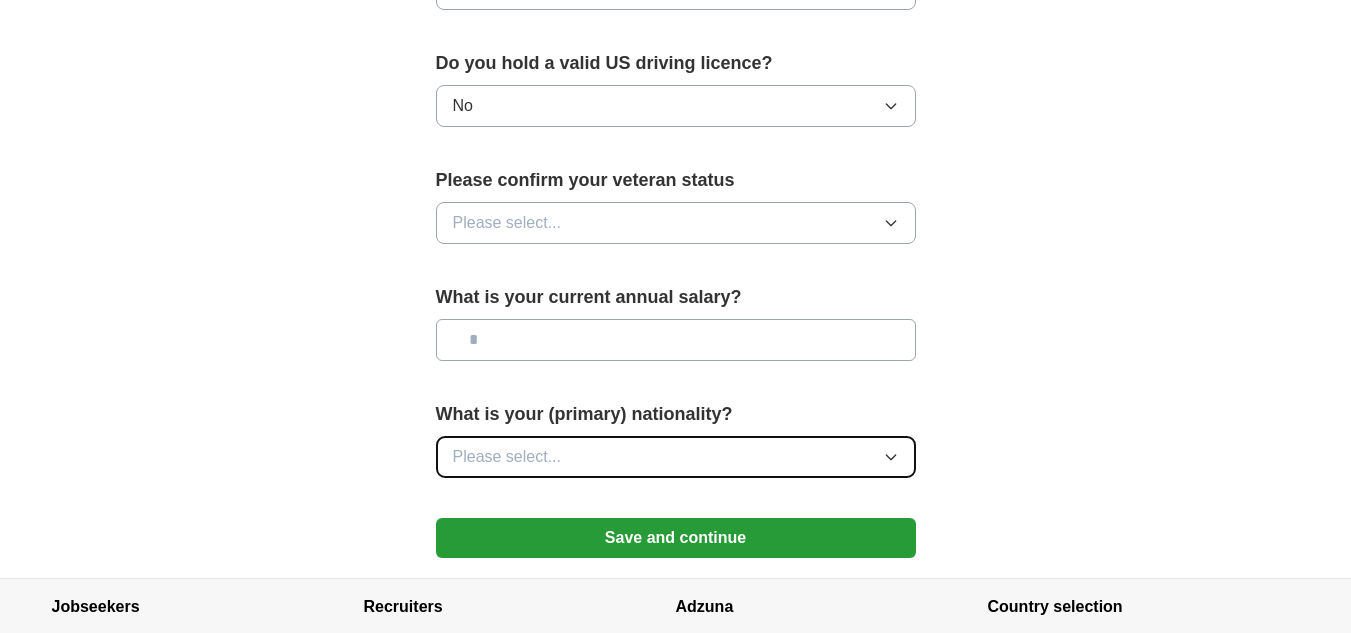 click 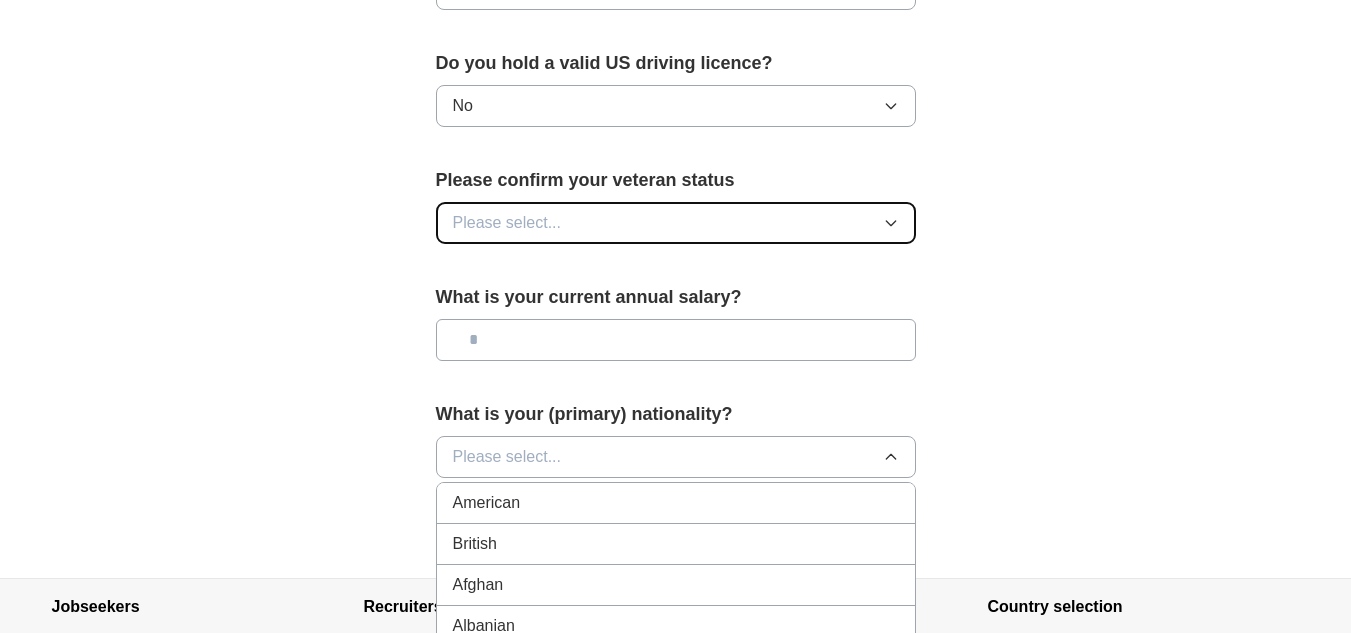 click 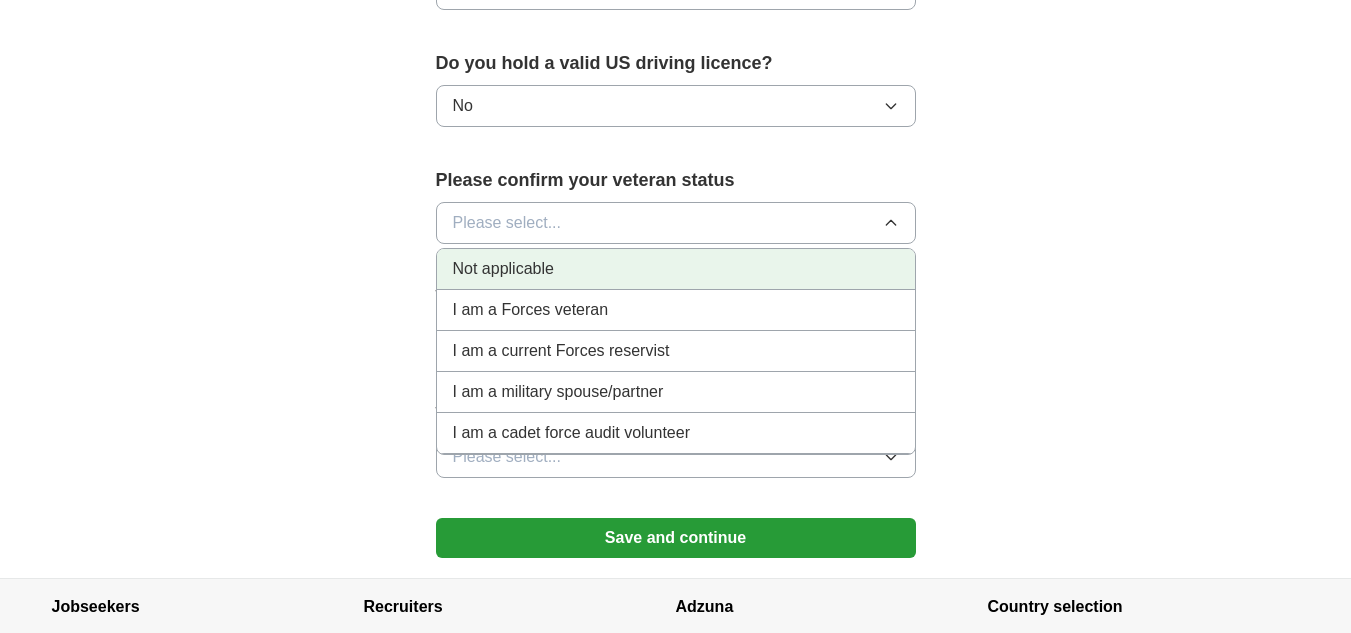 click on "Not applicable" at bounding box center [503, 269] 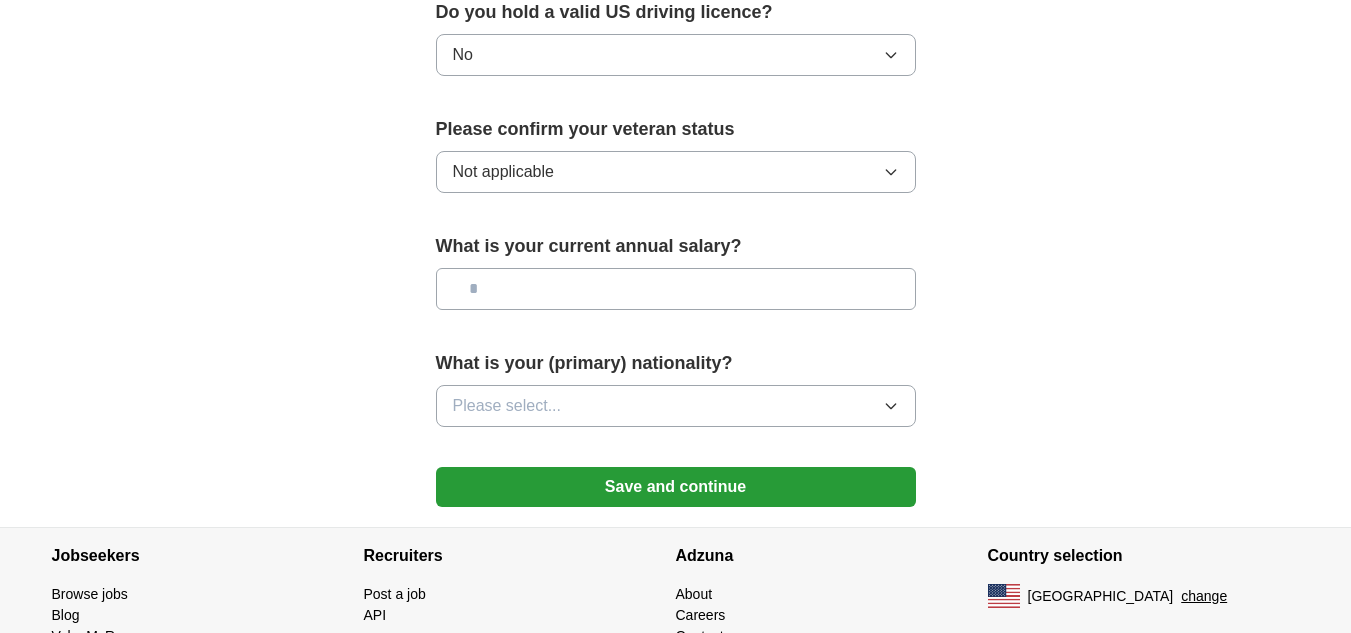scroll, scrollTop: 1400, scrollLeft: 0, axis: vertical 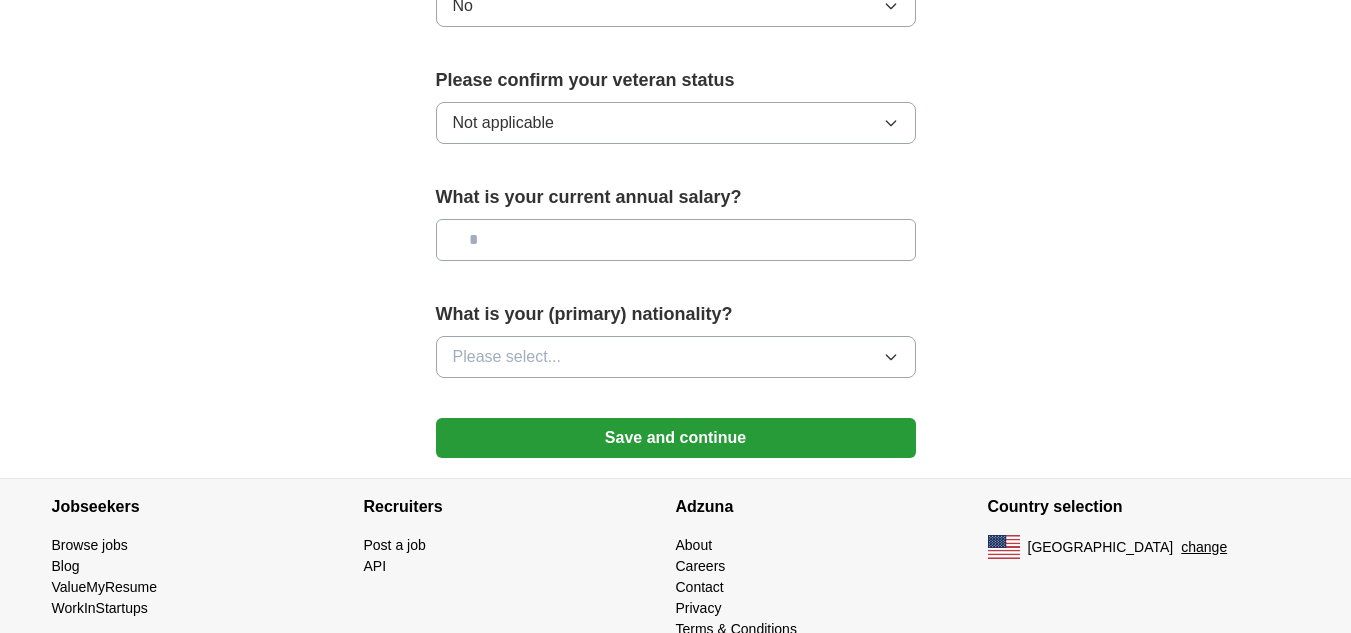 click at bounding box center [676, 240] 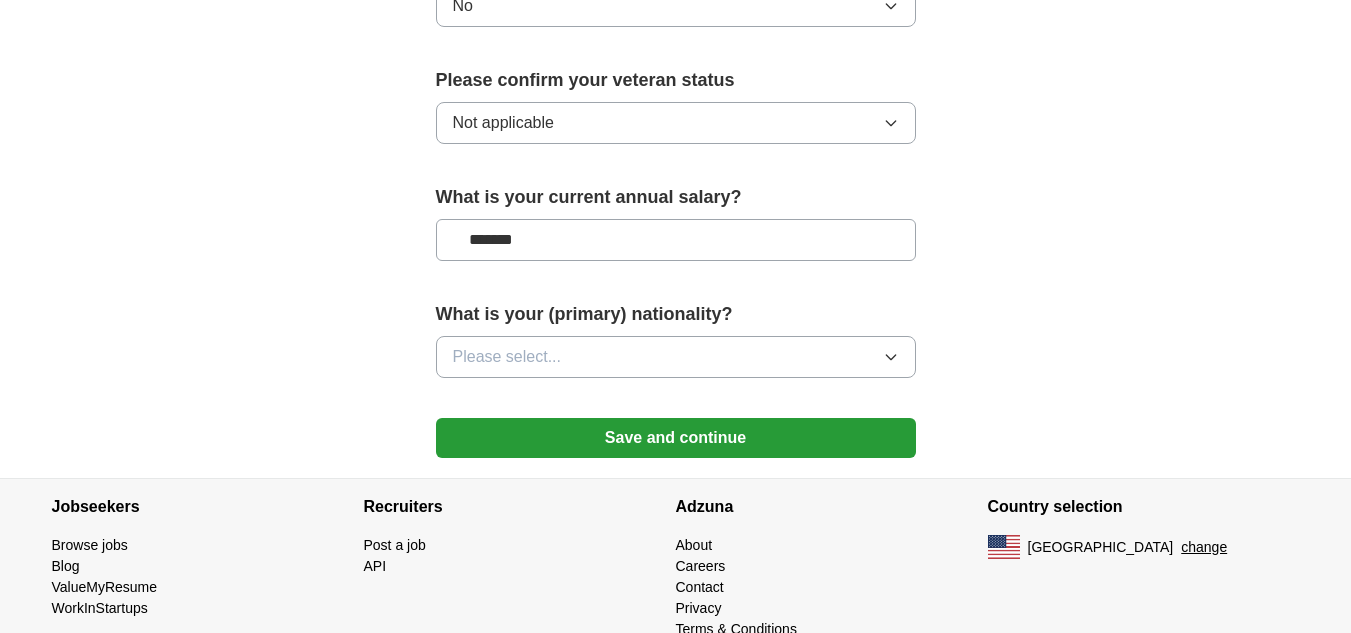 type on "*******" 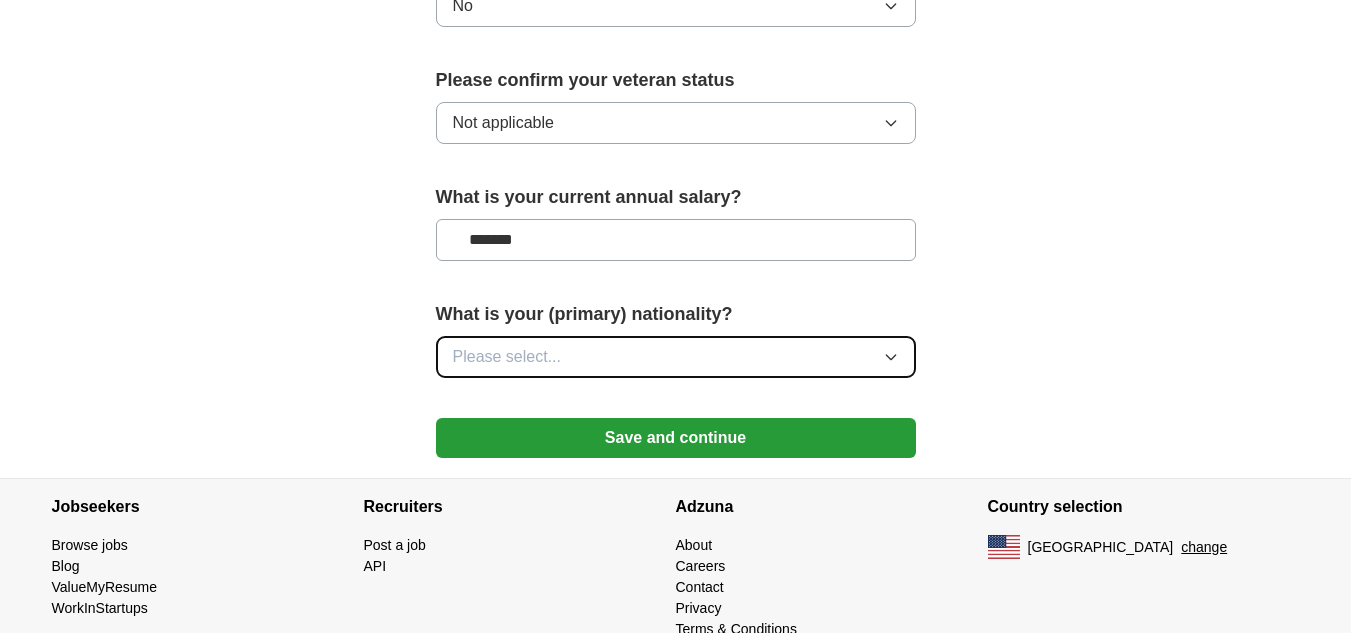 click 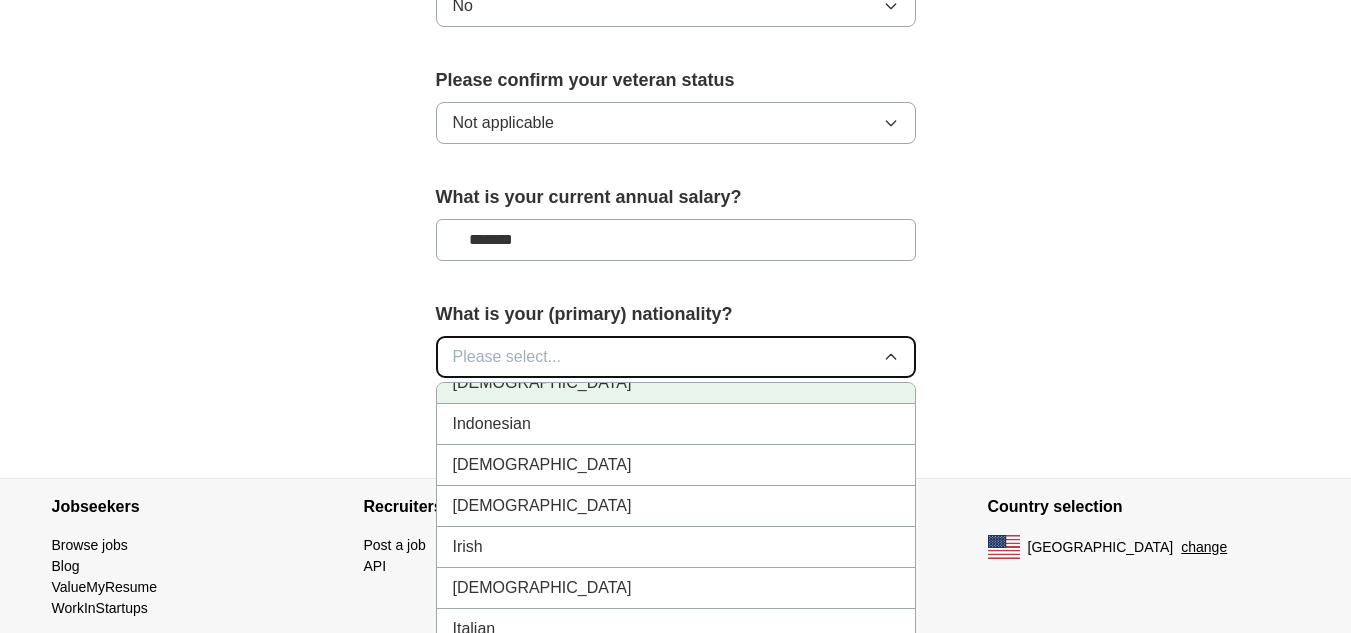 scroll, scrollTop: 3400, scrollLeft: 0, axis: vertical 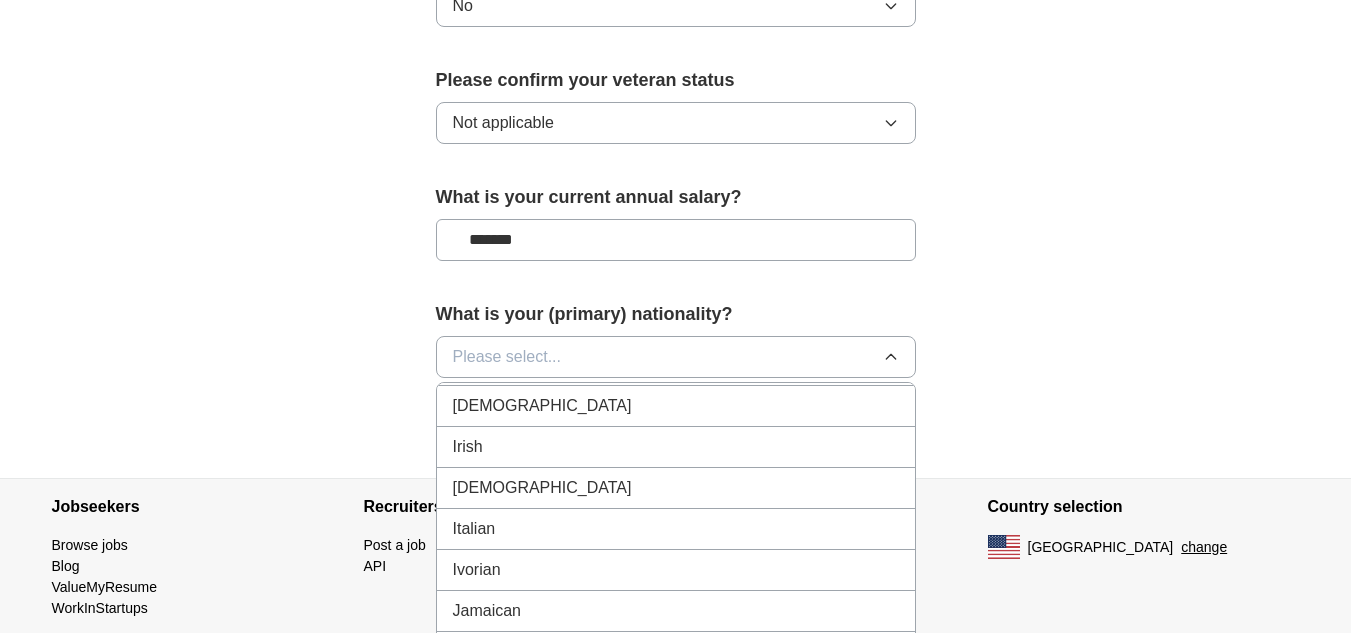 click on "Jamaican" at bounding box center (676, 611) 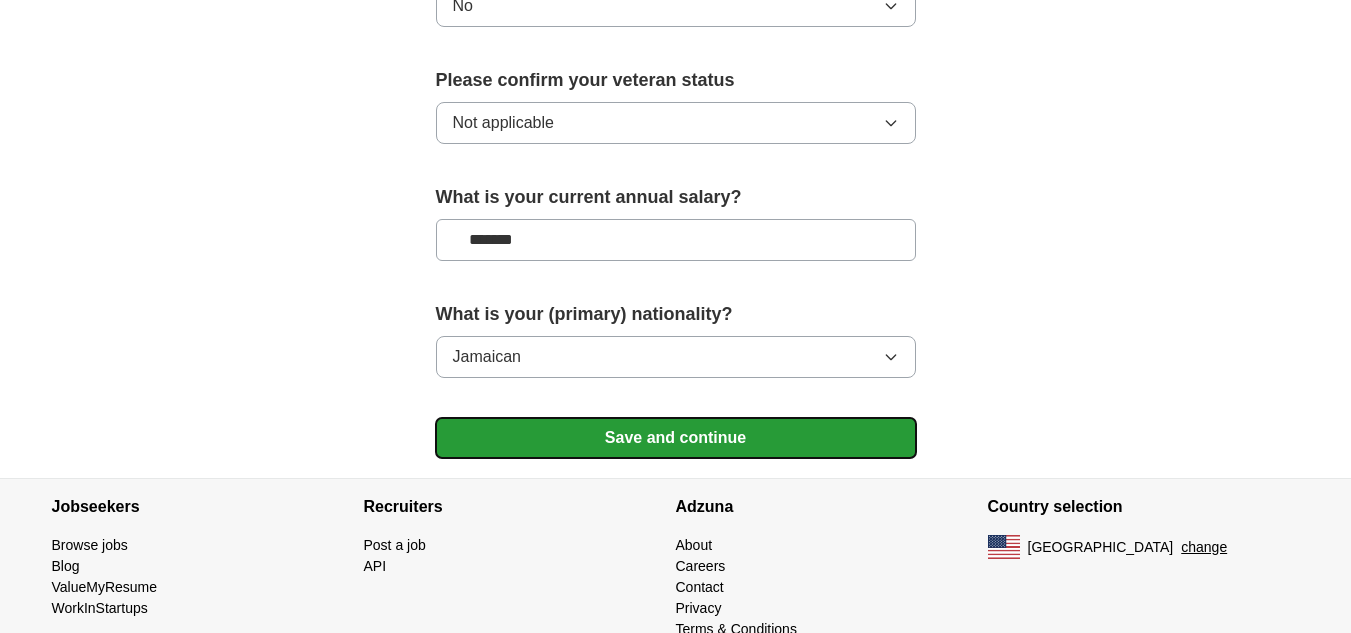 click on "Save and continue" at bounding box center [676, 438] 